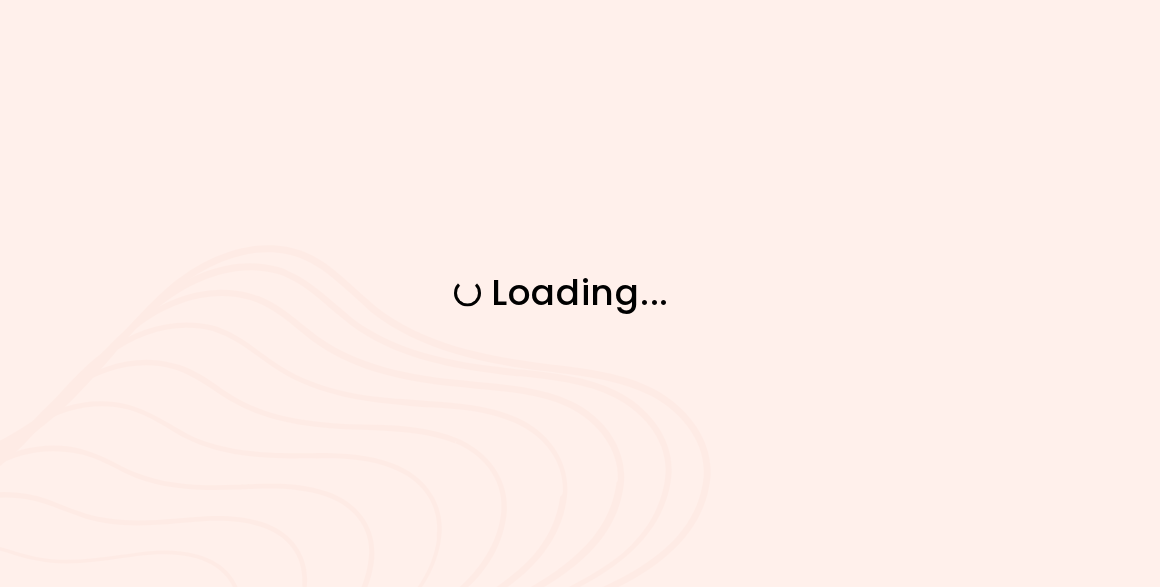 scroll, scrollTop: 0, scrollLeft: 0, axis: both 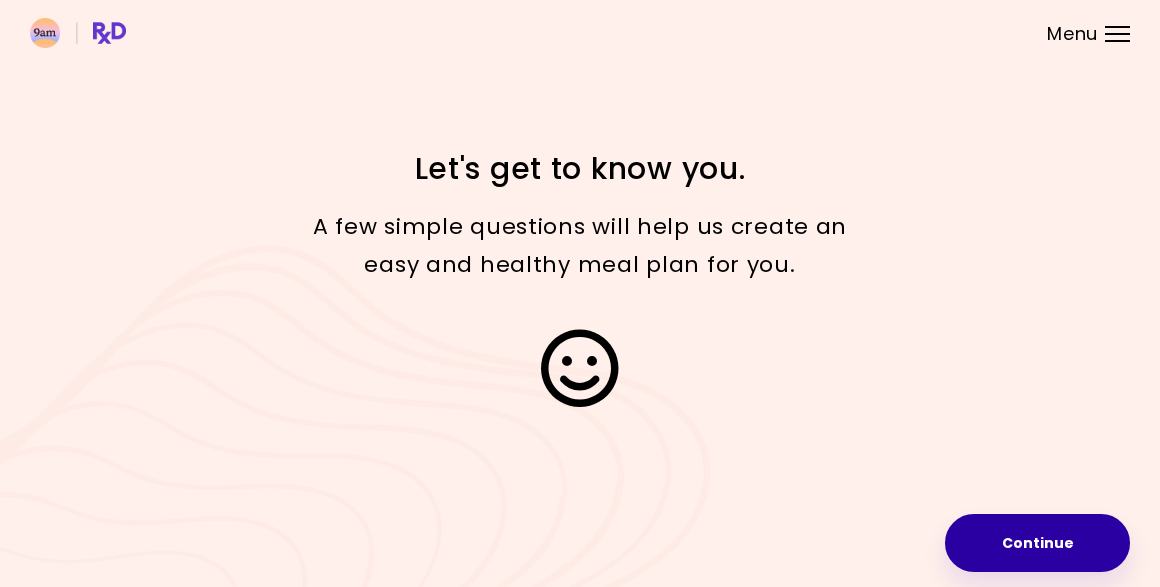 click on "Continue" at bounding box center [1037, 543] 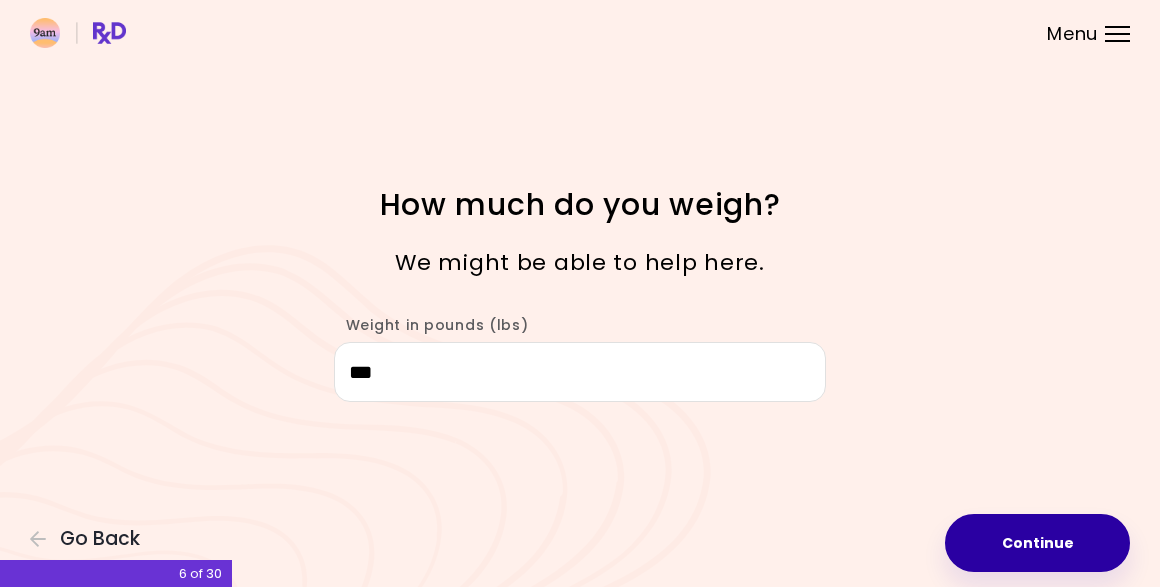 click on "Continue" at bounding box center (1037, 543) 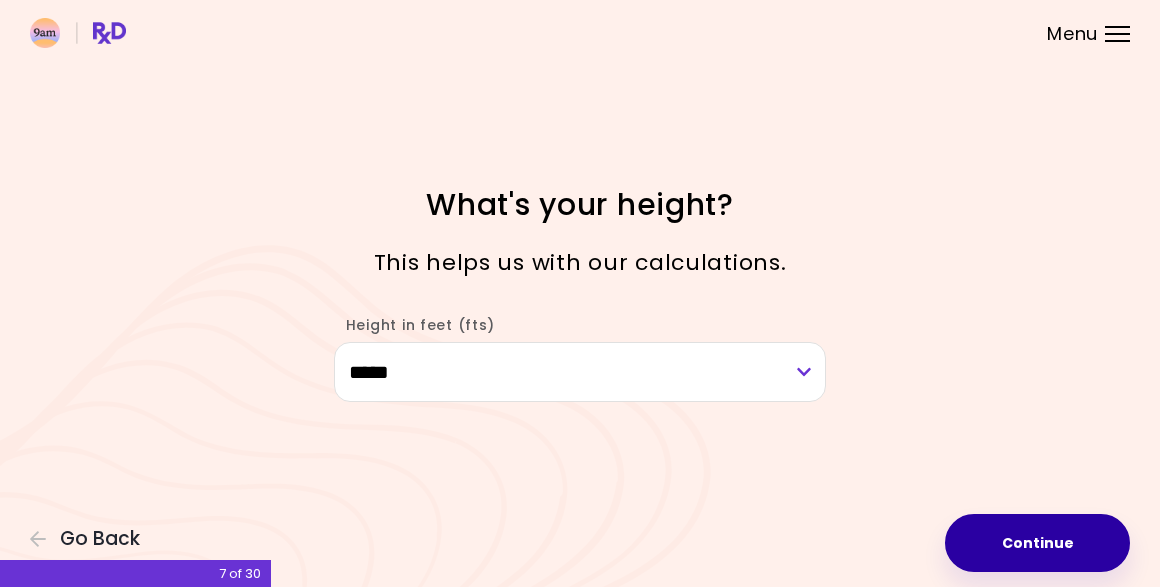 click on "Continue" at bounding box center (1037, 543) 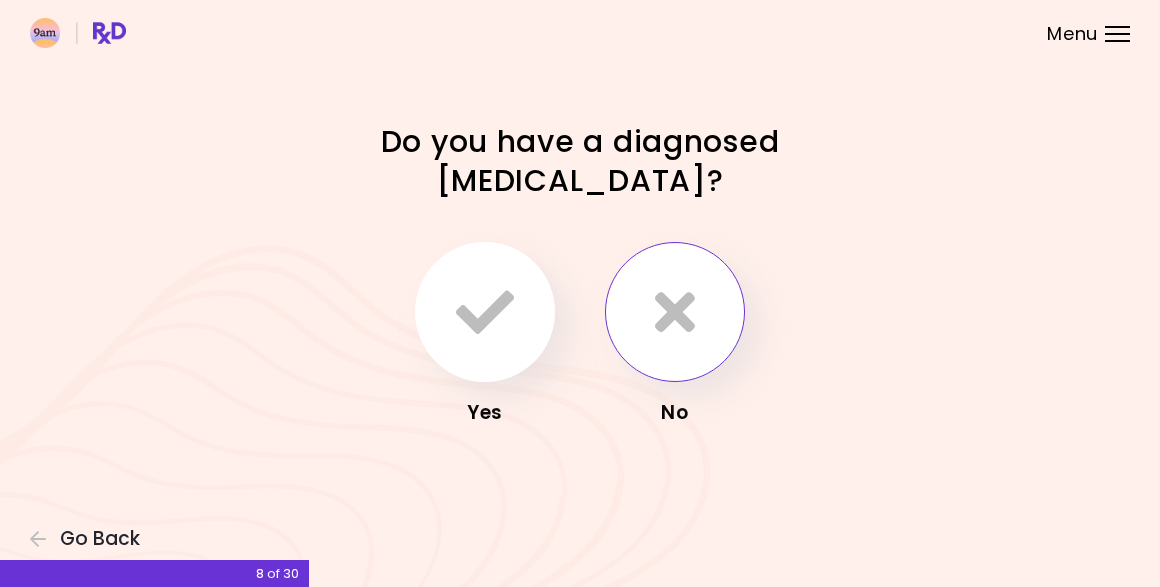 click at bounding box center (675, 312) 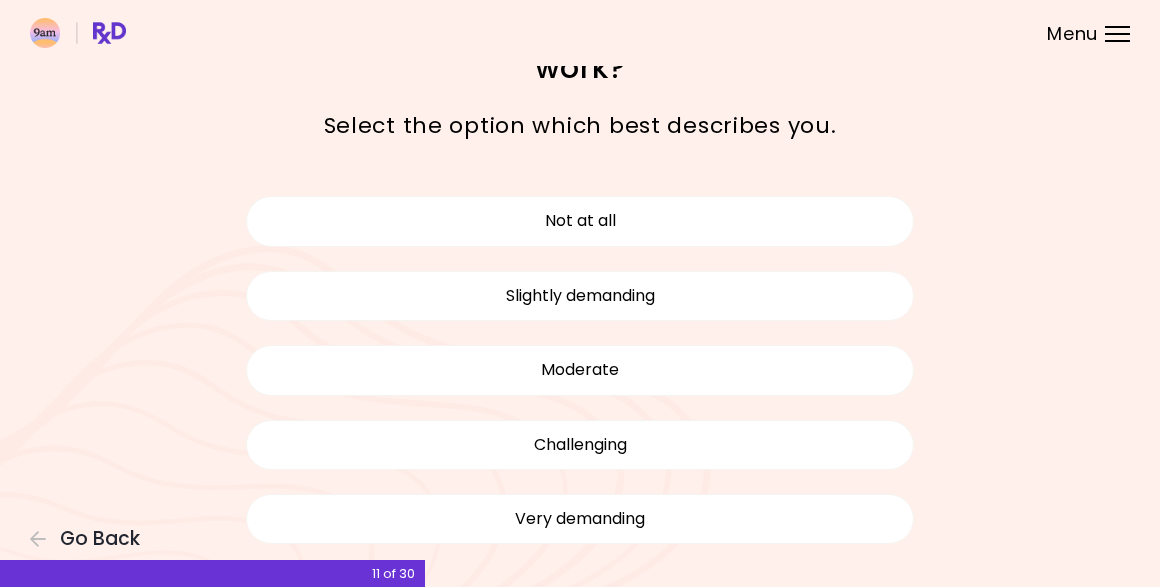 scroll, scrollTop: 66, scrollLeft: 0, axis: vertical 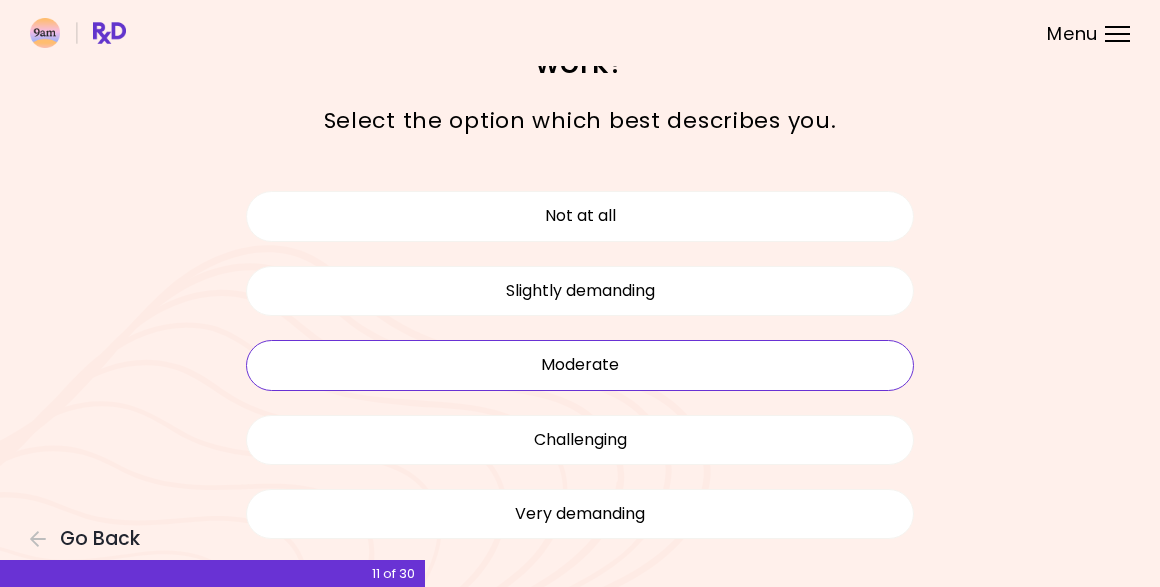click on "Moderate" at bounding box center [580, 365] 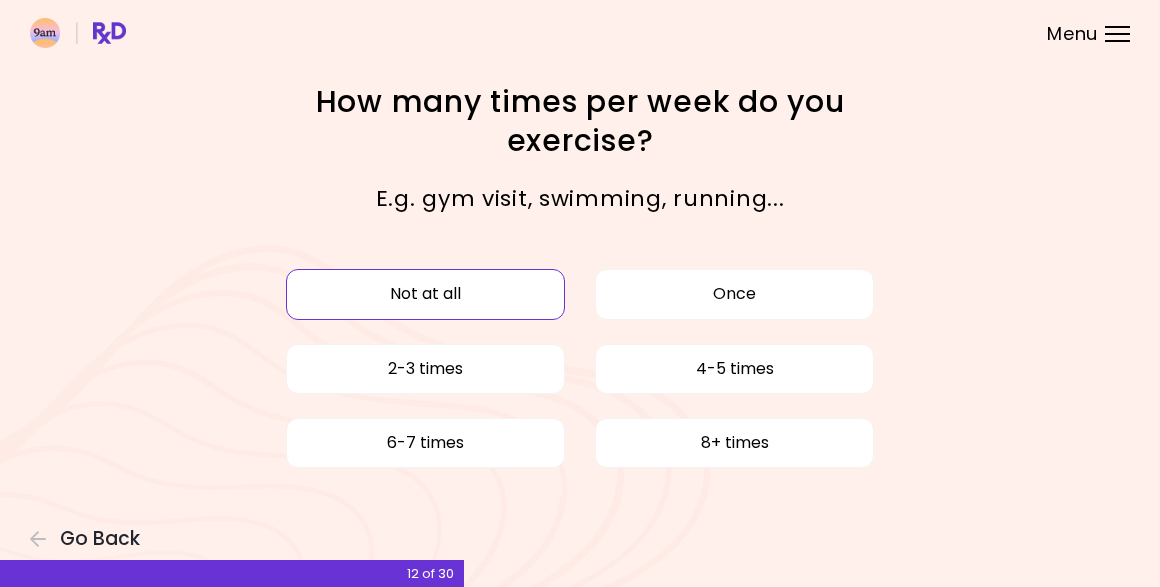 click on "Not at all" at bounding box center (425, 294) 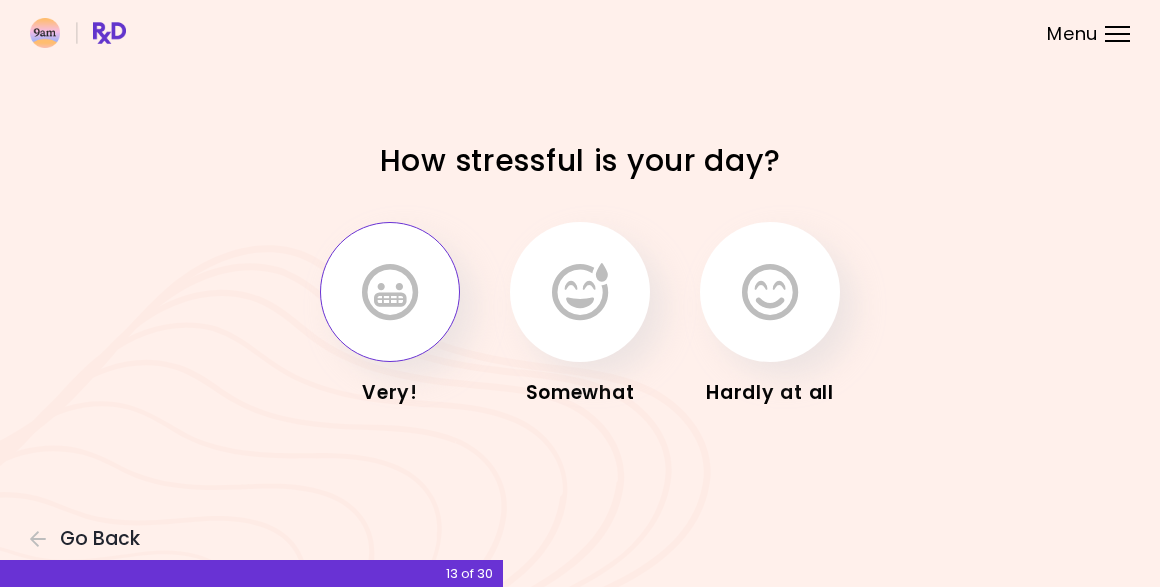 click at bounding box center [390, 292] 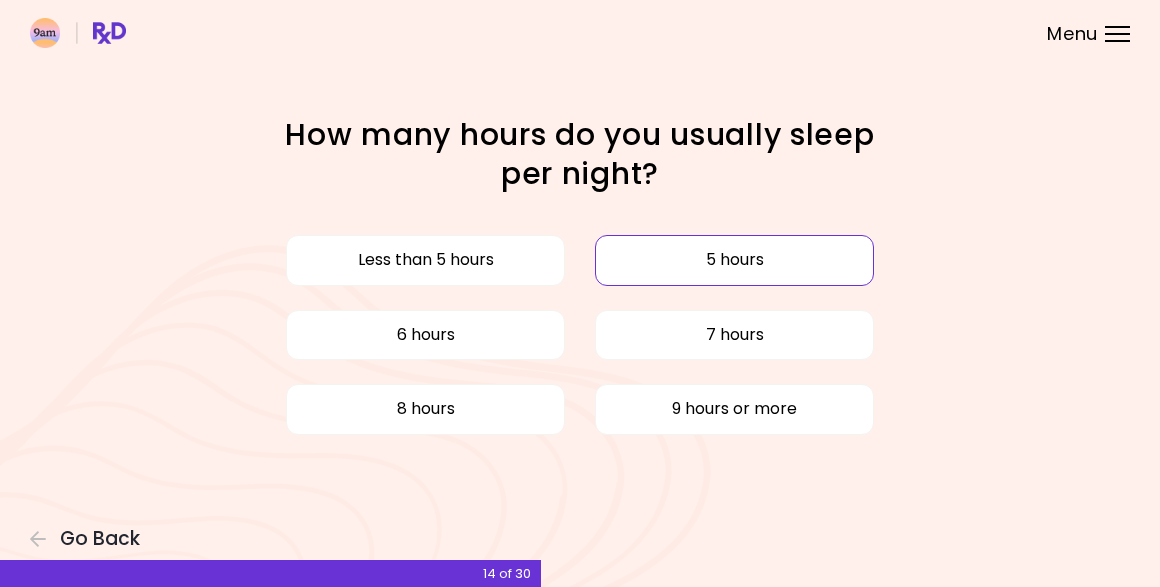 click on "5 hours" at bounding box center [734, 260] 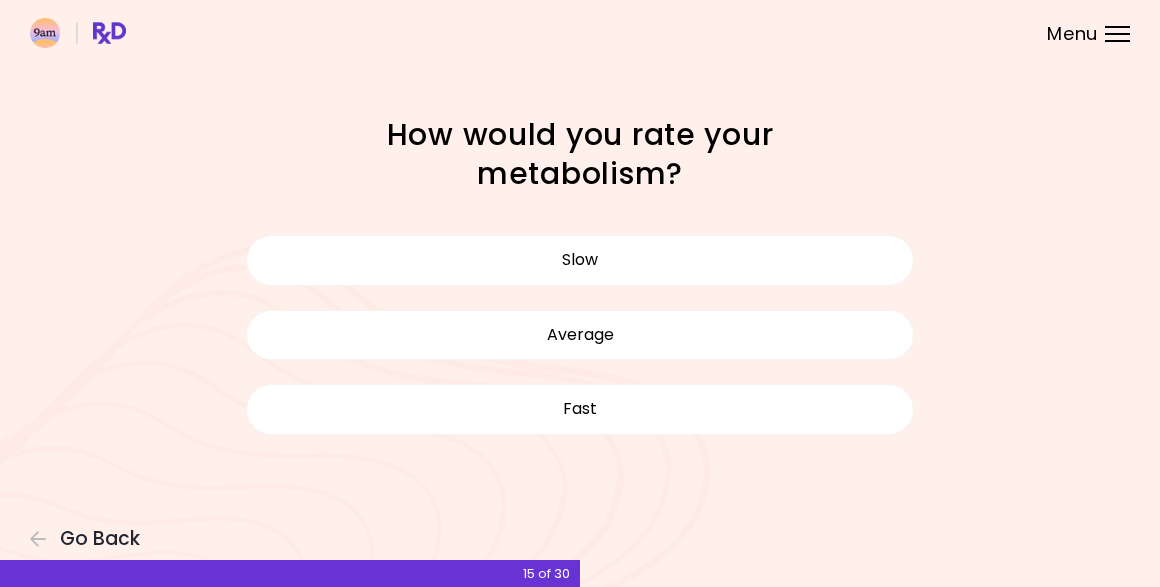 click on "Slow" at bounding box center [580, 260] 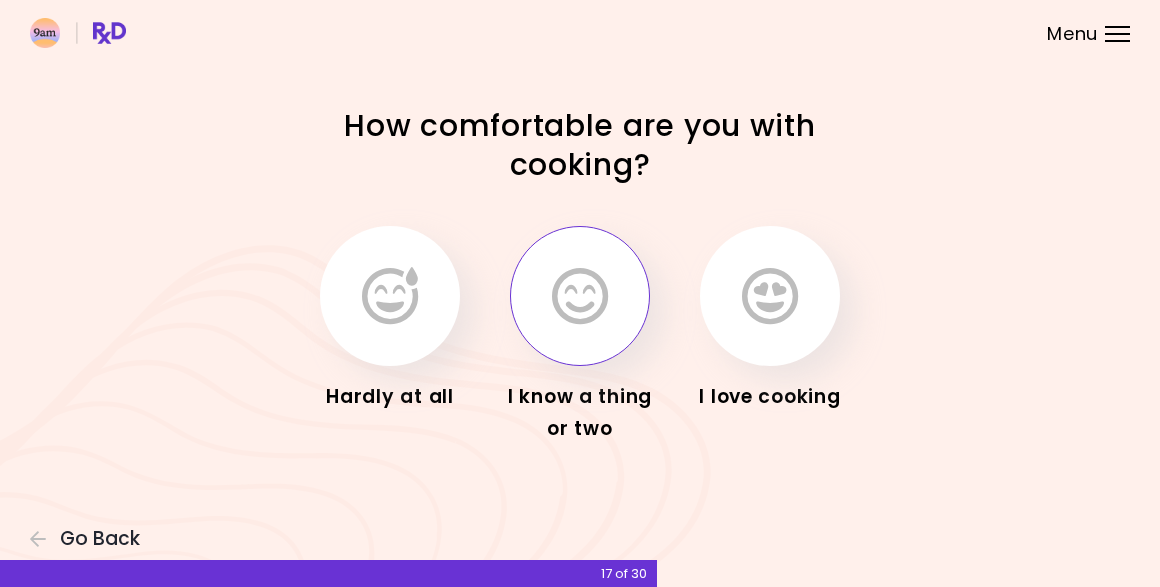 click at bounding box center (580, 296) 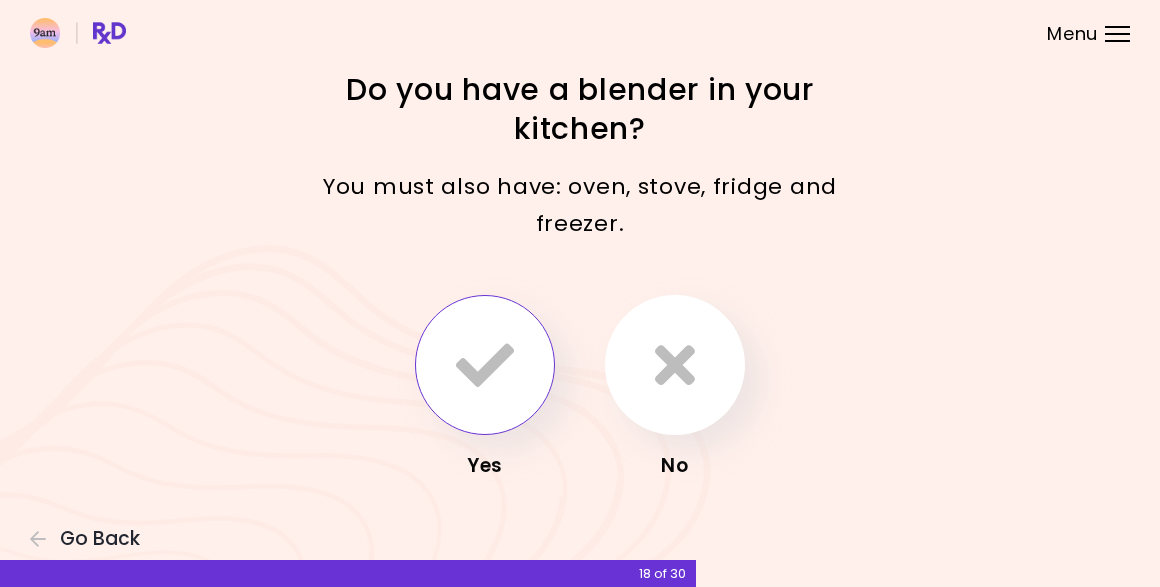 click at bounding box center (485, 365) 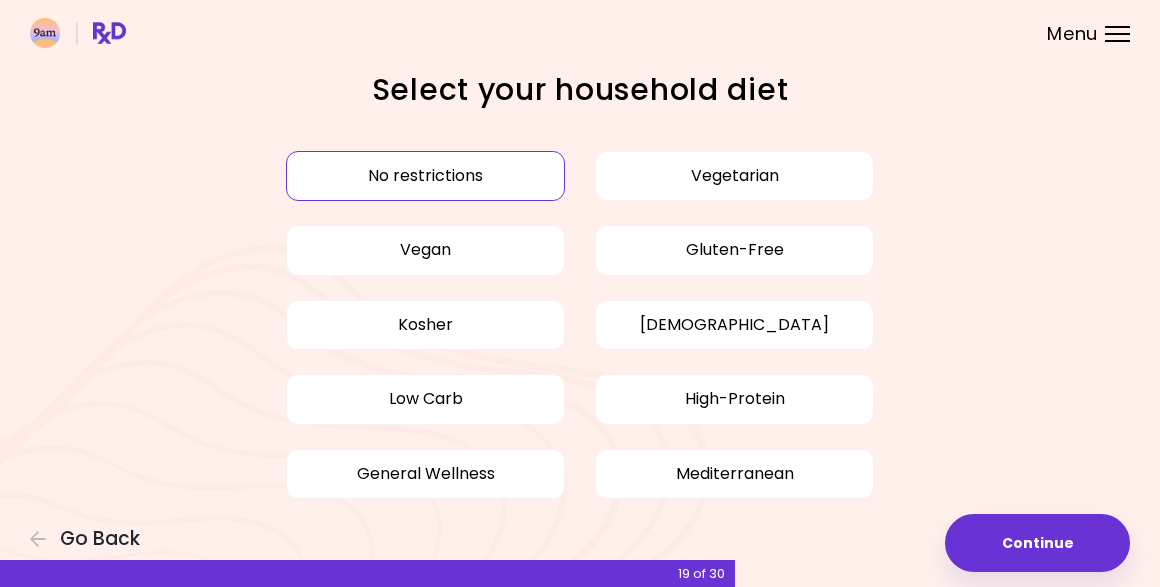 click on "No restrictions Vegetarian Vegan Gluten-Free Kosher Halal Low Carb High-Protein General Wellness Mediterranean" at bounding box center (580, 325) 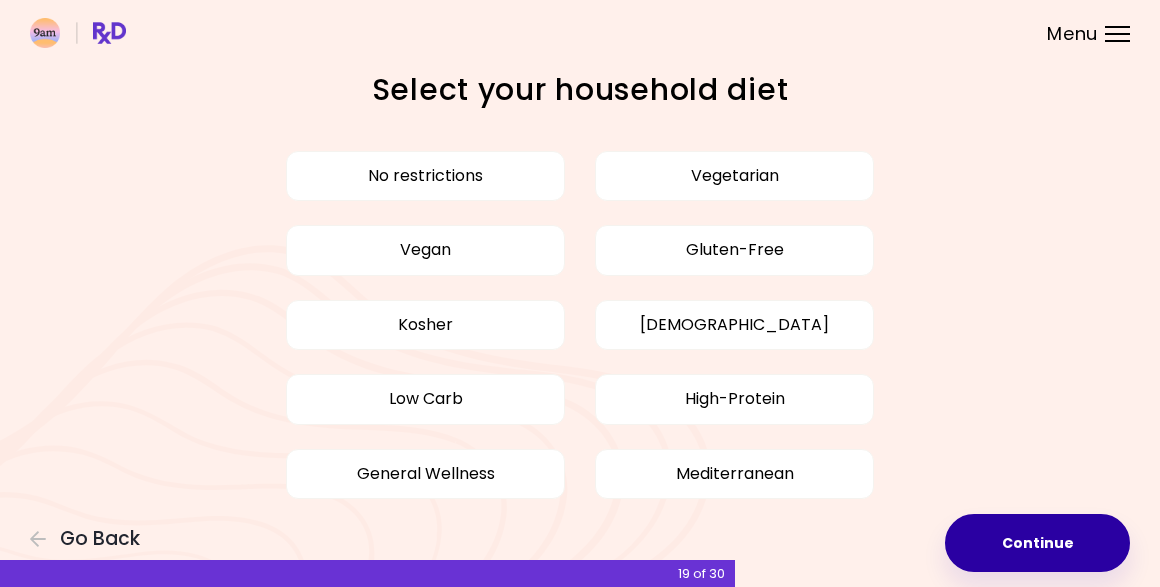 click on "Continue" at bounding box center (1037, 543) 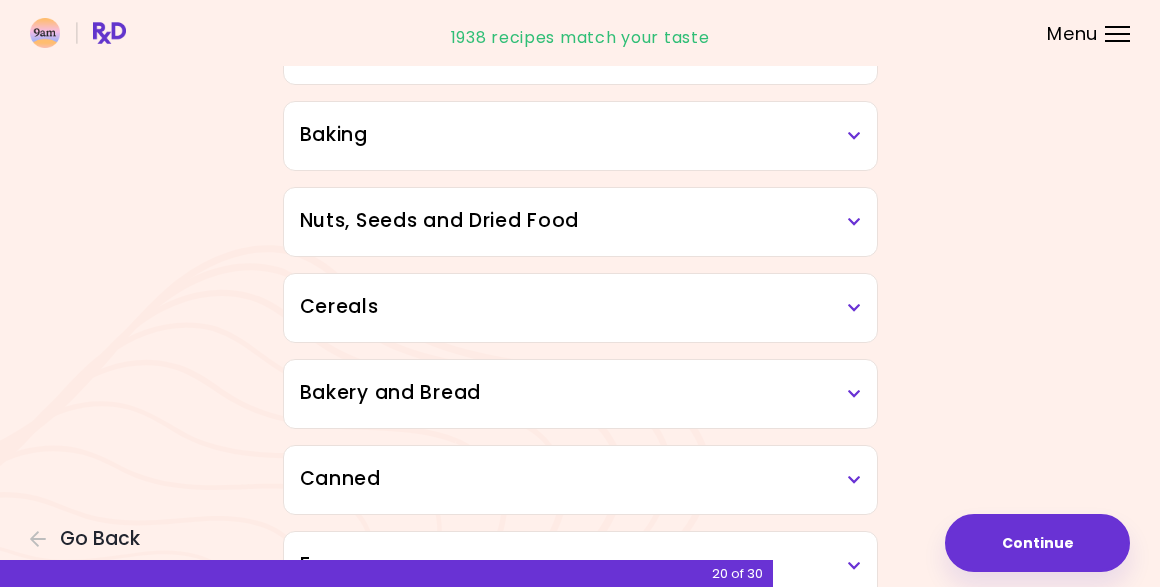 scroll, scrollTop: 874, scrollLeft: 0, axis: vertical 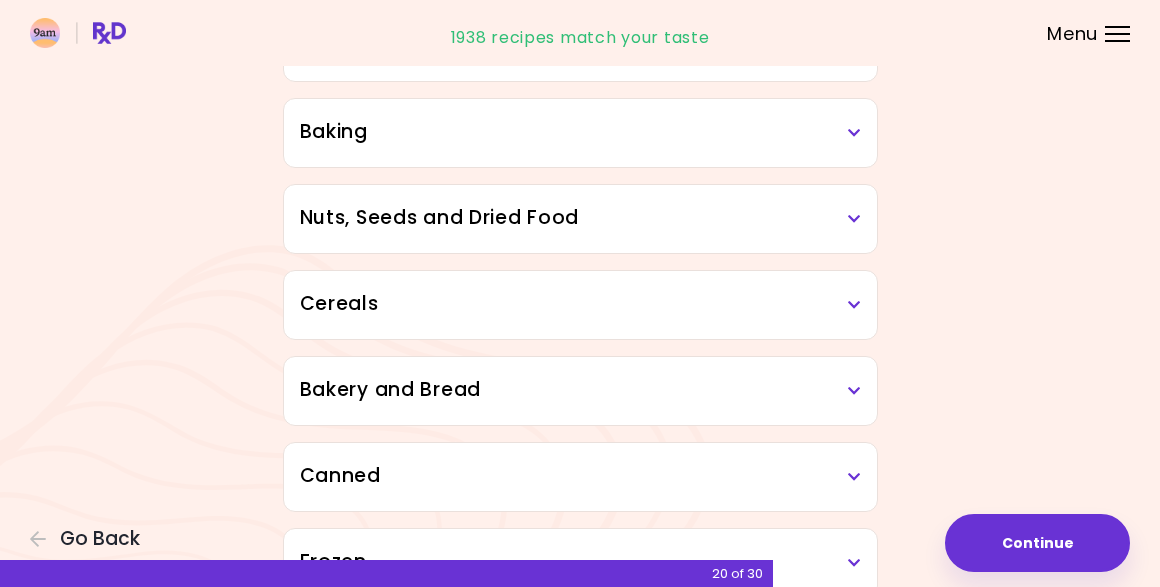 click on "Nuts, Seeds and Dried Food" at bounding box center (580, 219) 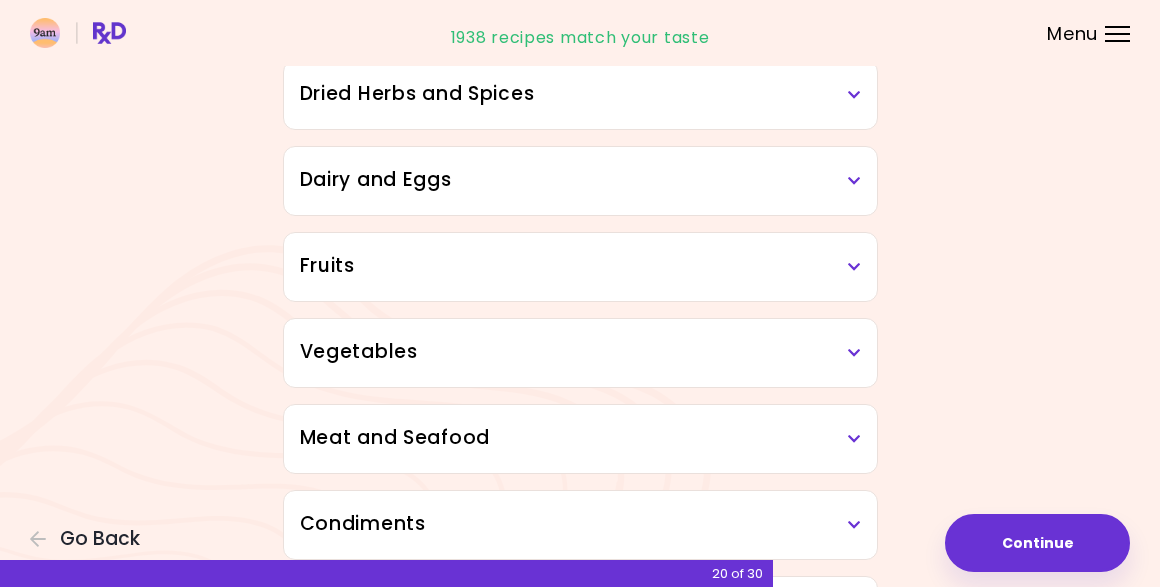 scroll, scrollTop: 103, scrollLeft: 0, axis: vertical 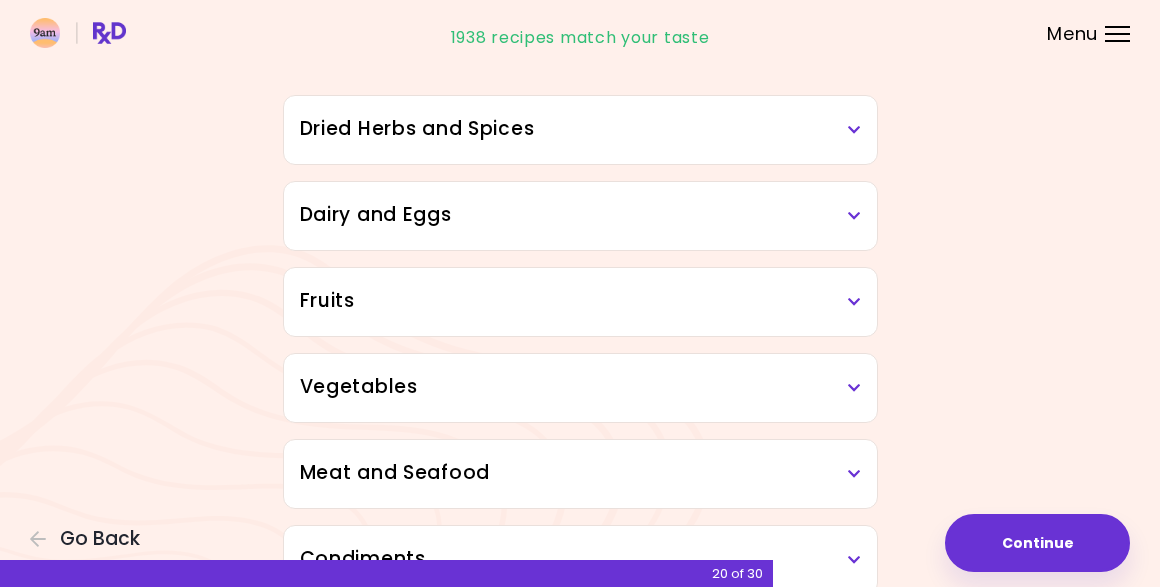 click on "Fruits" at bounding box center [580, 301] 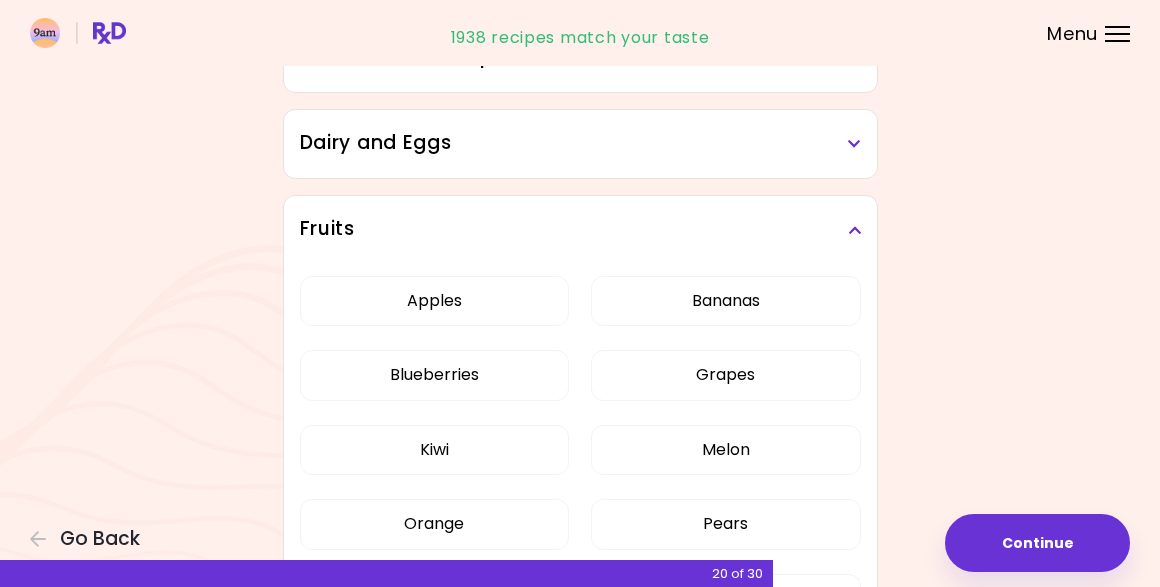 scroll, scrollTop: 174, scrollLeft: 0, axis: vertical 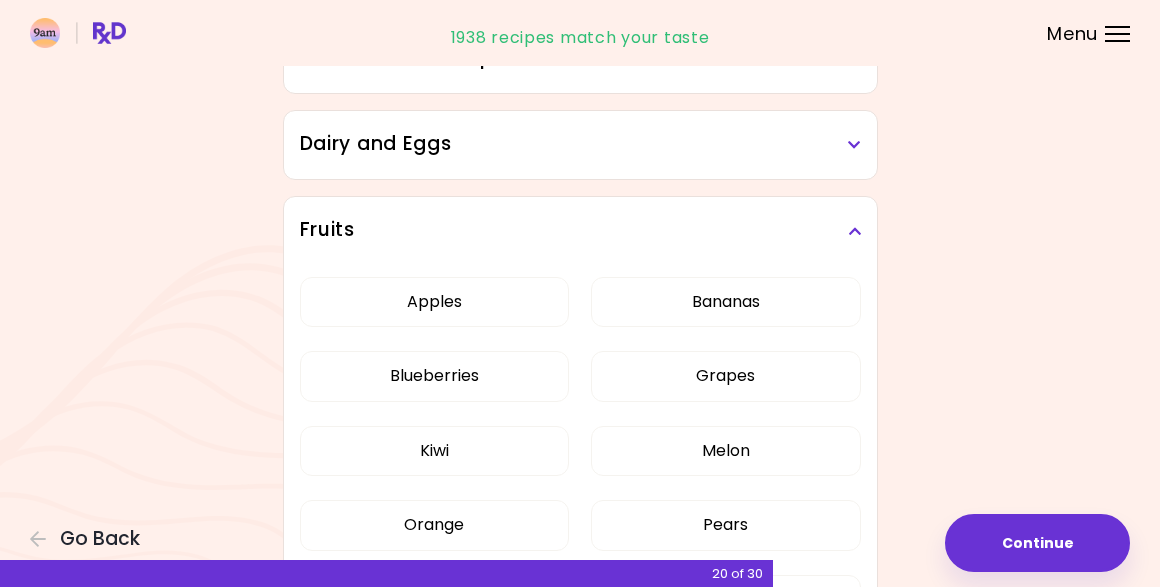 click at bounding box center (854, 231) 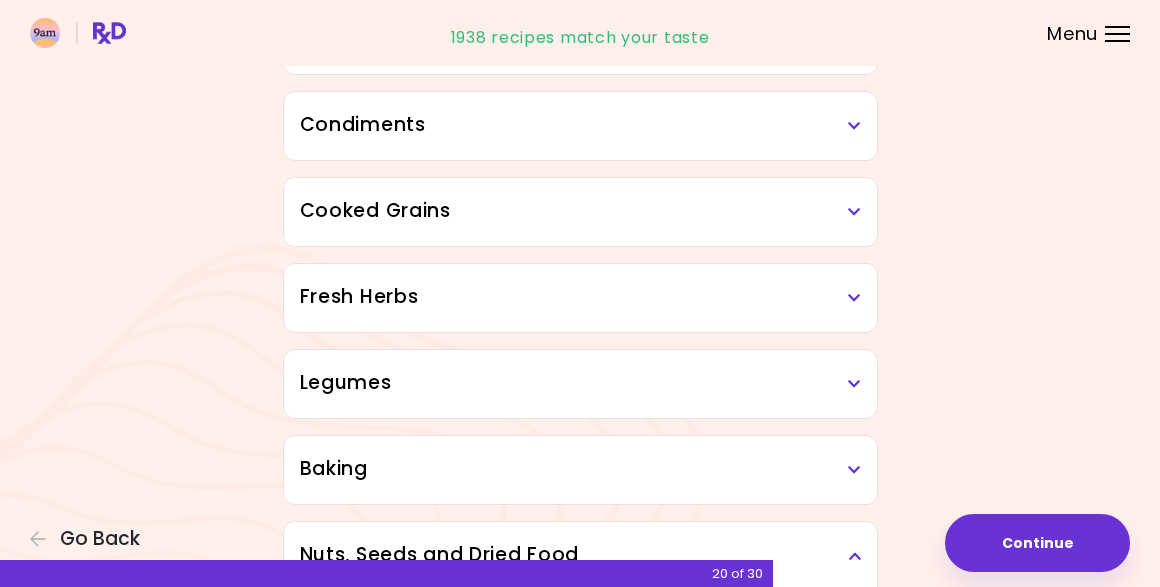 scroll, scrollTop: 567, scrollLeft: 0, axis: vertical 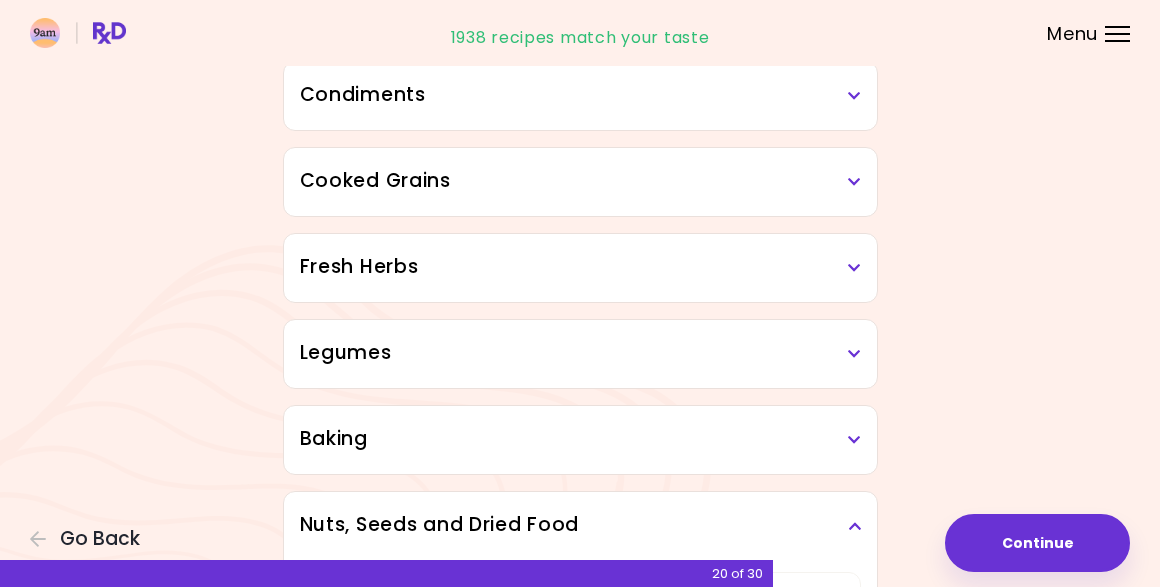 click at bounding box center (854, 96) 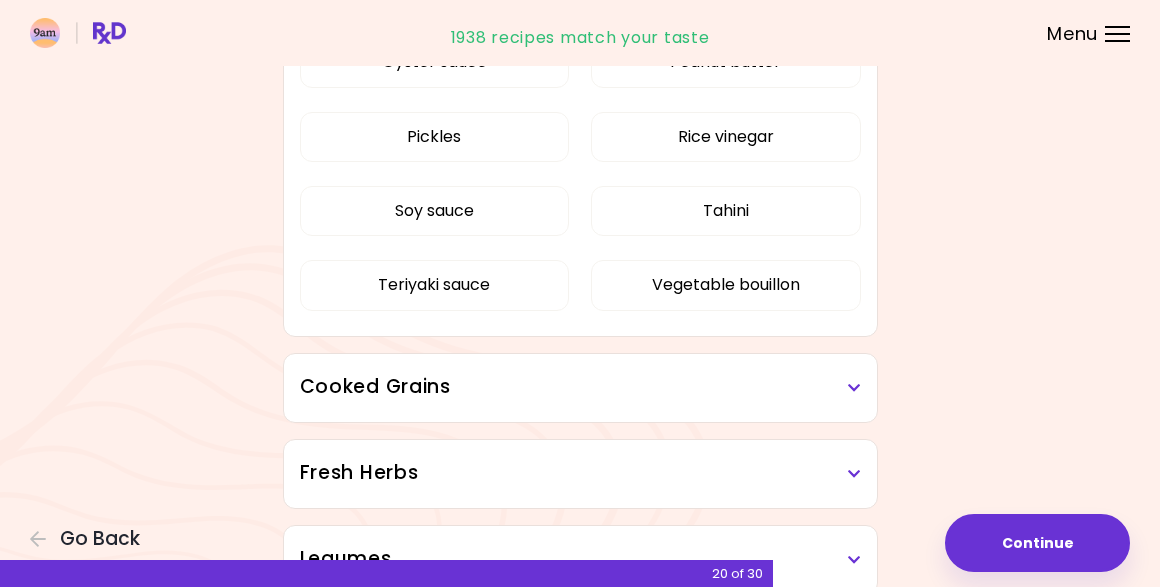 scroll, scrollTop: 896, scrollLeft: 0, axis: vertical 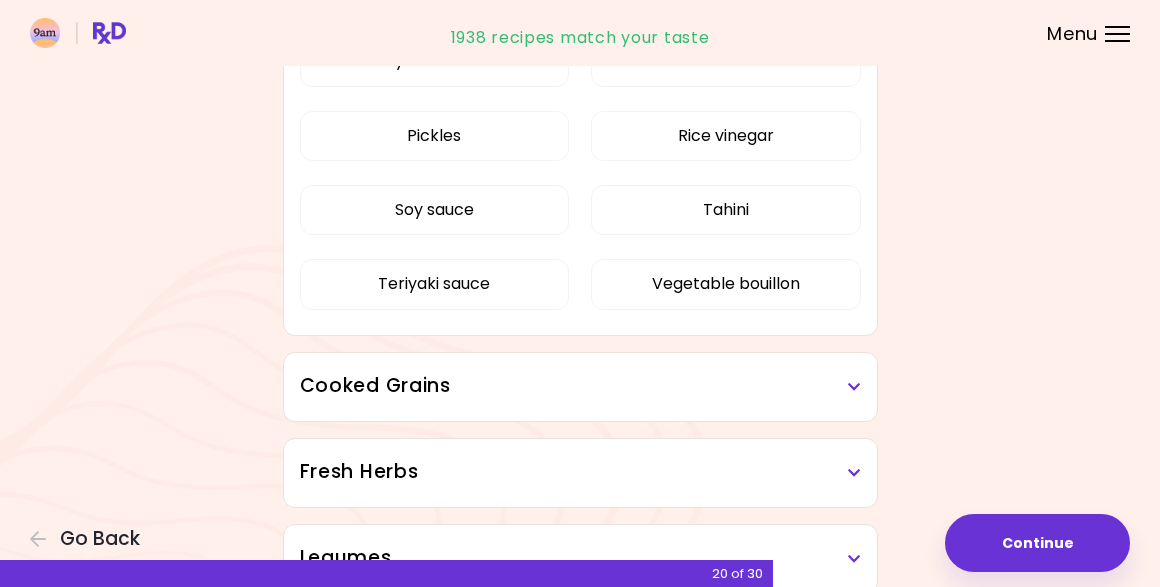 click on "Cooked Grains" at bounding box center [580, 386] 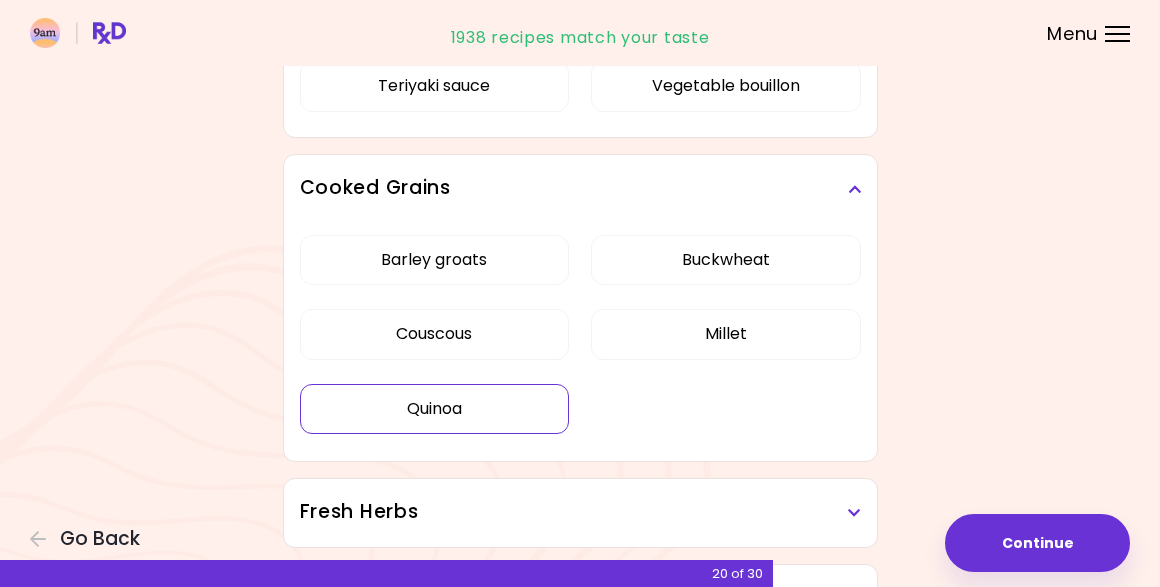 scroll, scrollTop: 1103, scrollLeft: 0, axis: vertical 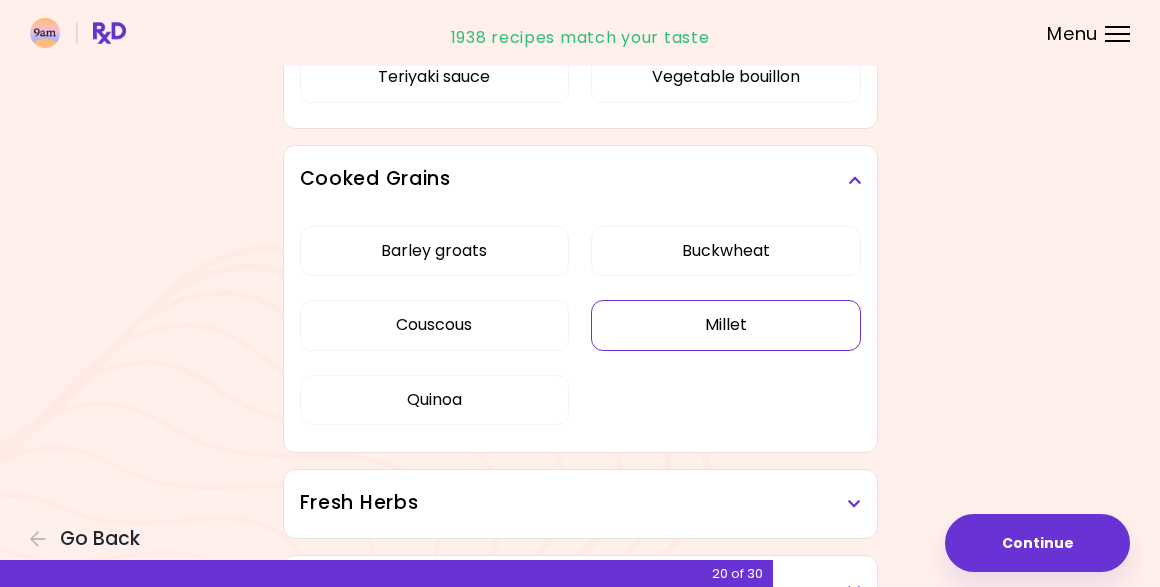 click on "Millet" at bounding box center [725, 325] 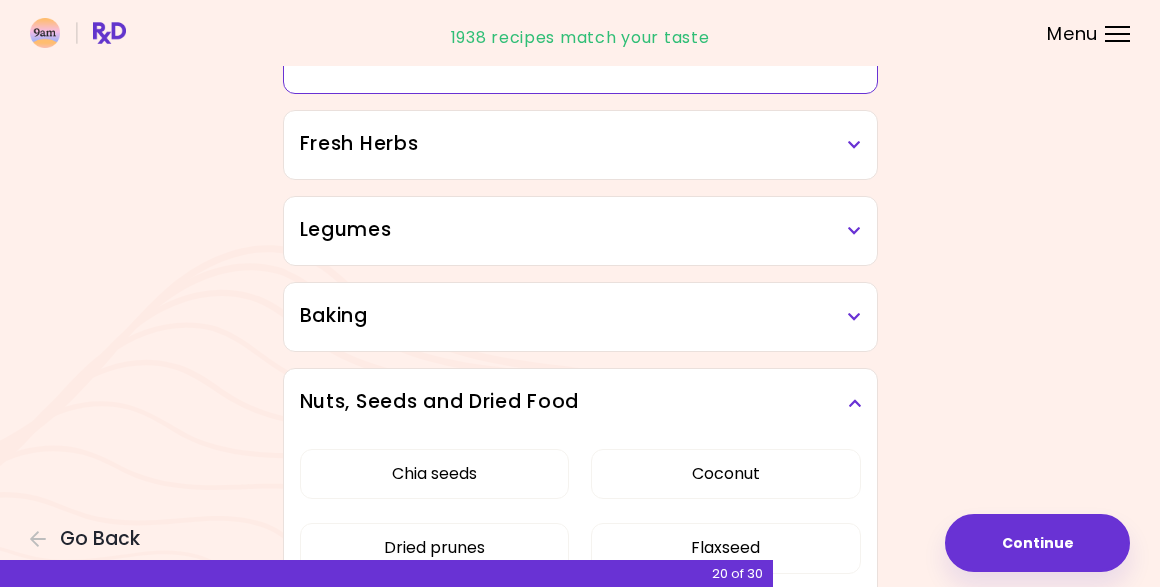 scroll, scrollTop: 1463, scrollLeft: 0, axis: vertical 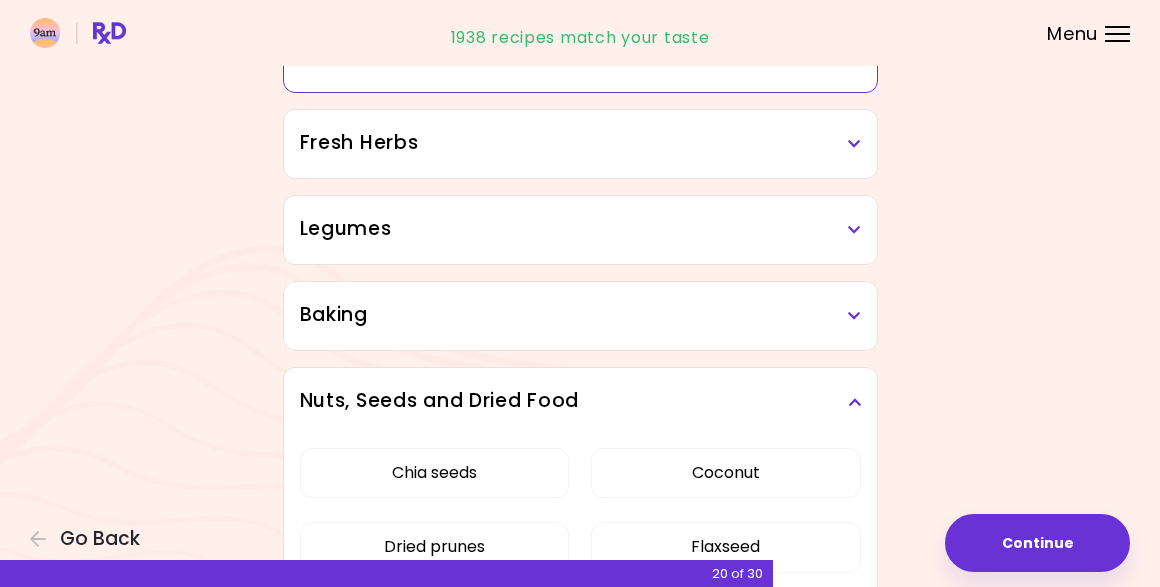 click on "Baking" at bounding box center [580, 315] 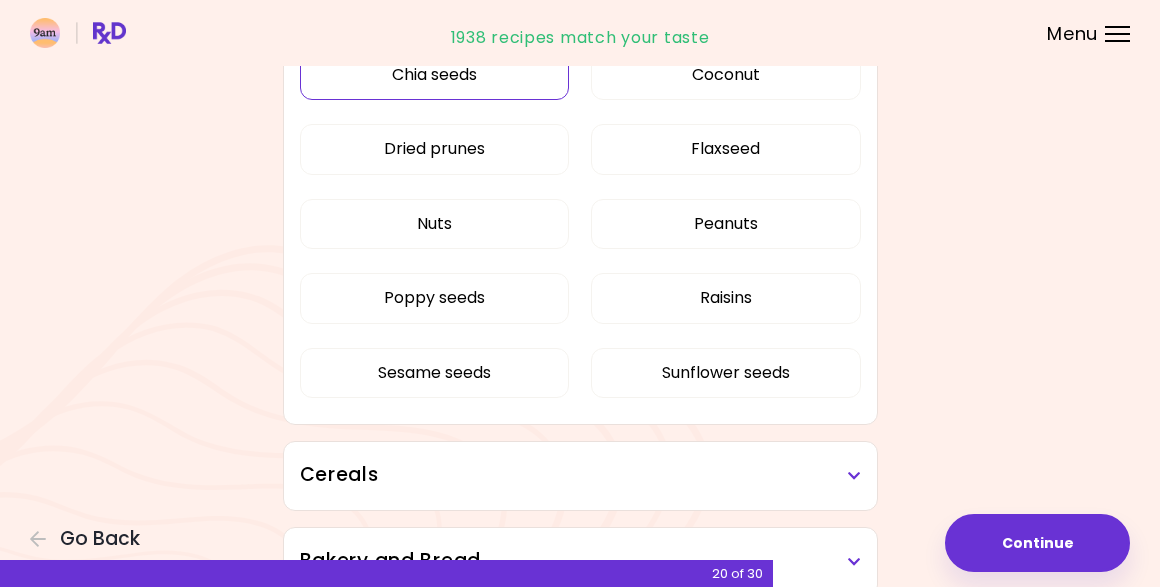 scroll, scrollTop: 2125, scrollLeft: 0, axis: vertical 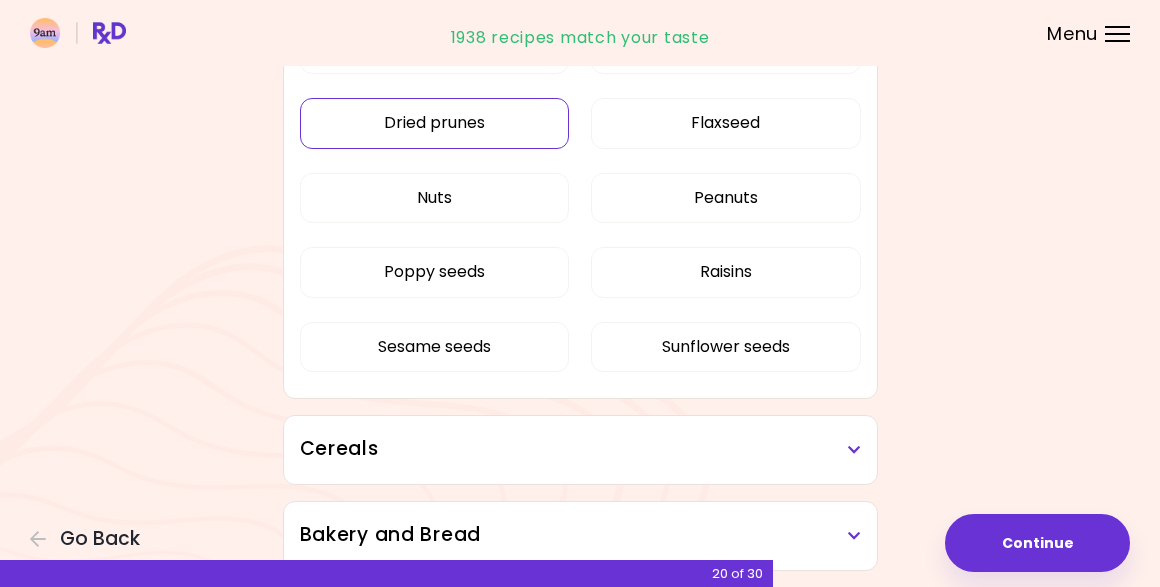 click on "Dried prunes" at bounding box center (434, 123) 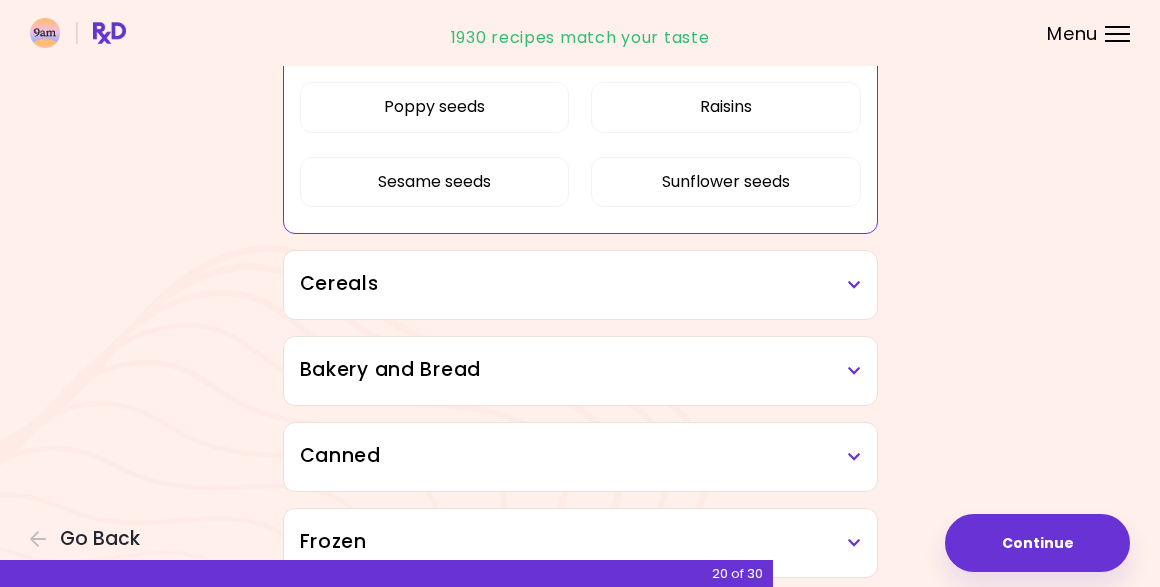 scroll, scrollTop: 2304, scrollLeft: 0, axis: vertical 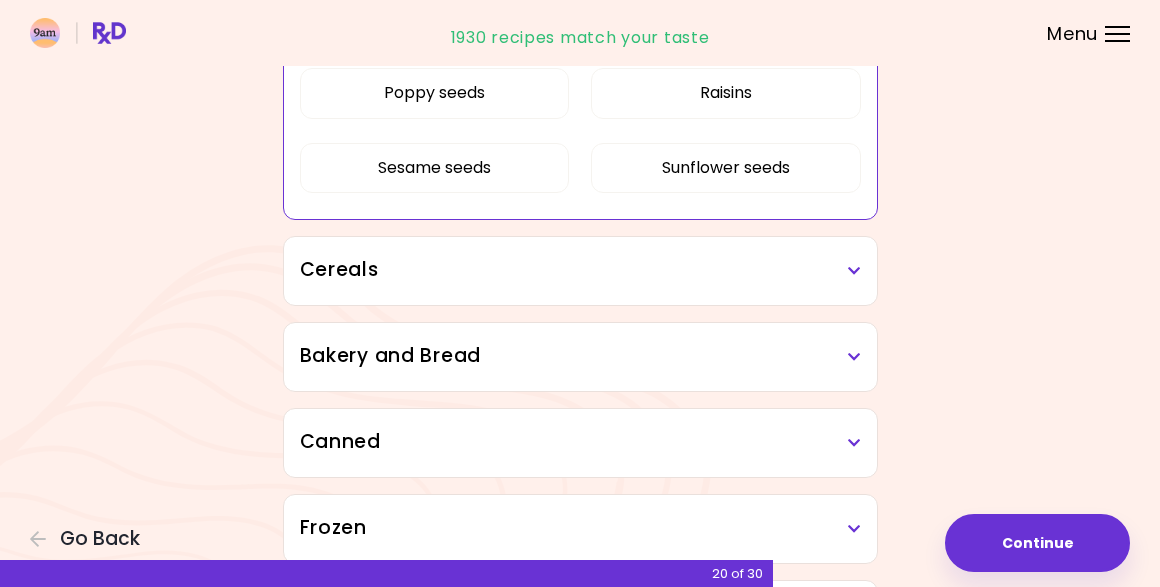 click at bounding box center [854, 271] 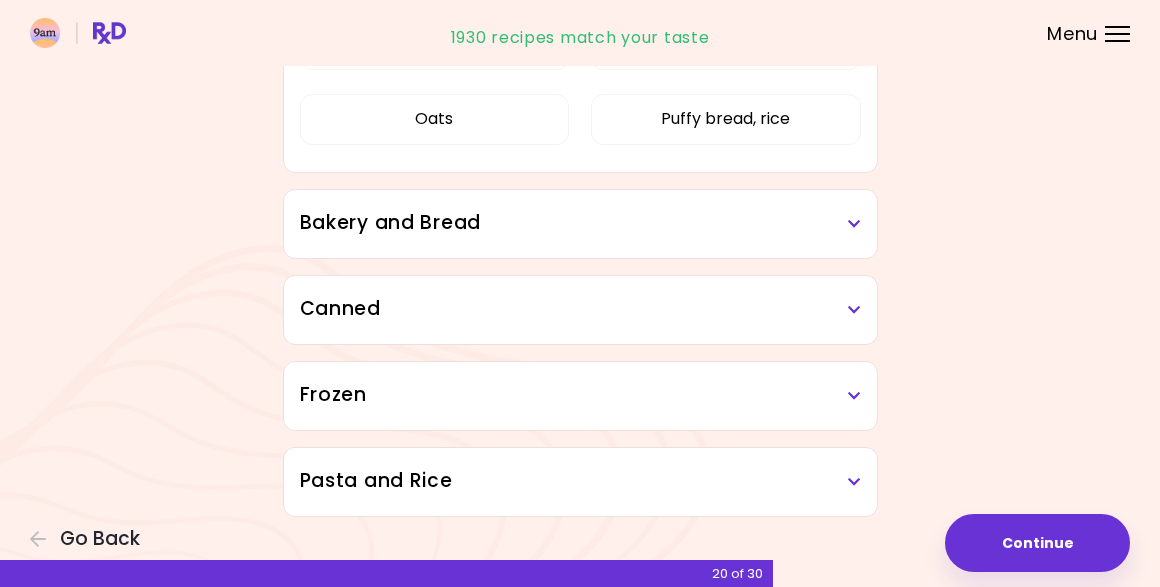 scroll, scrollTop: 2601, scrollLeft: 0, axis: vertical 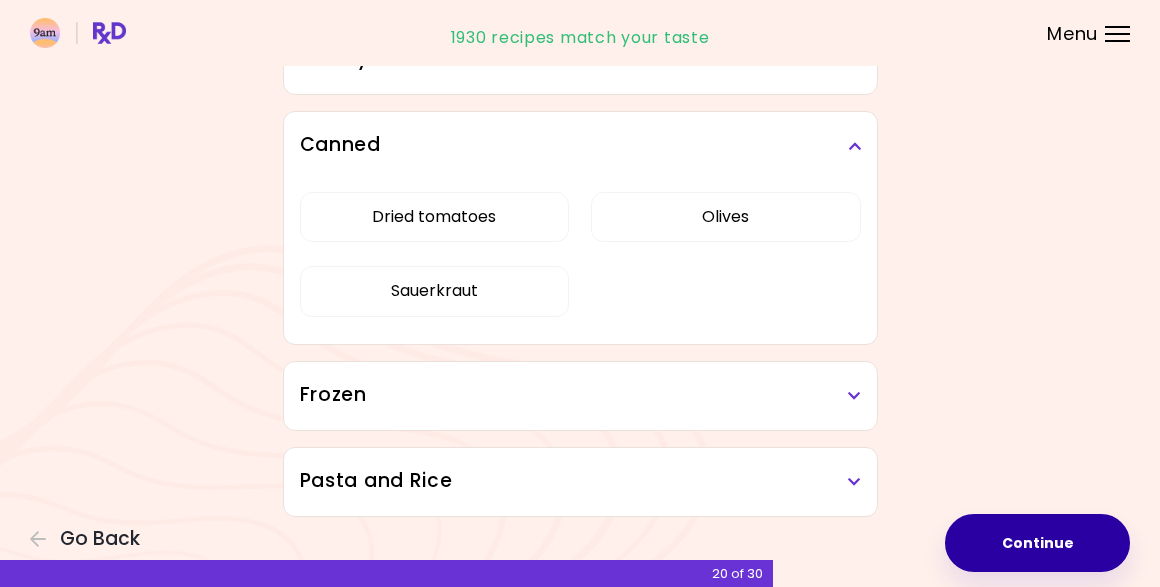 click on "Continue" at bounding box center [1037, 543] 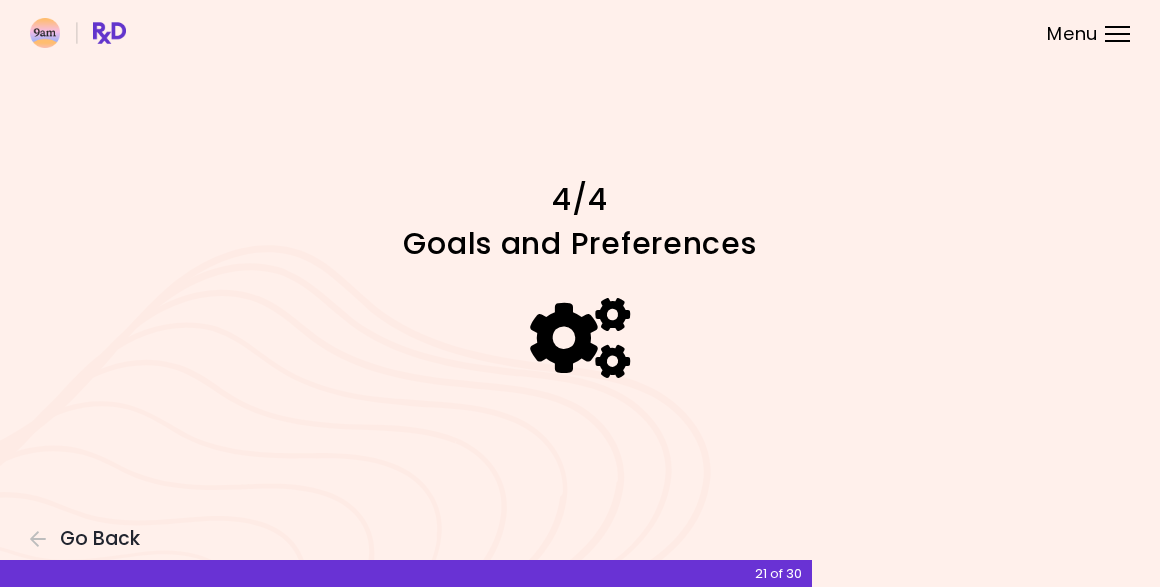 scroll, scrollTop: 0, scrollLeft: 0, axis: both 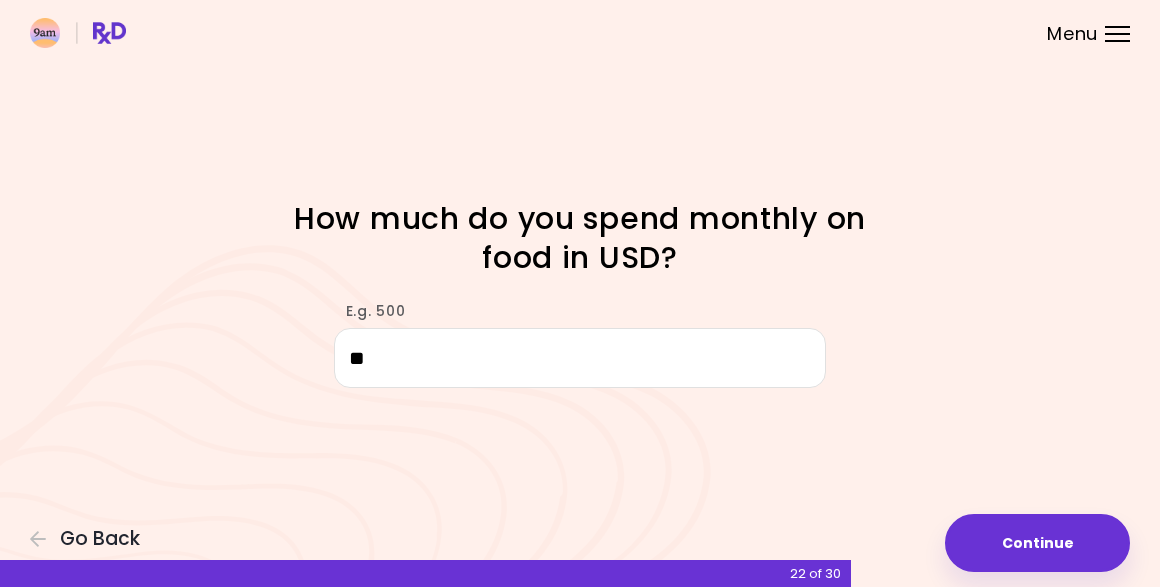 type on "*" 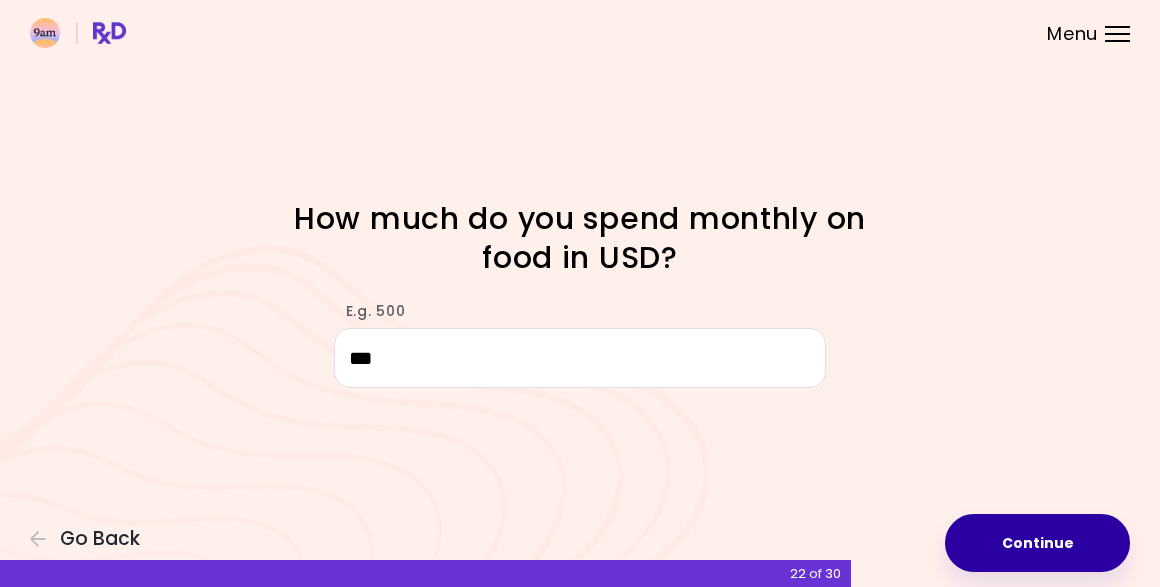 type on "***" 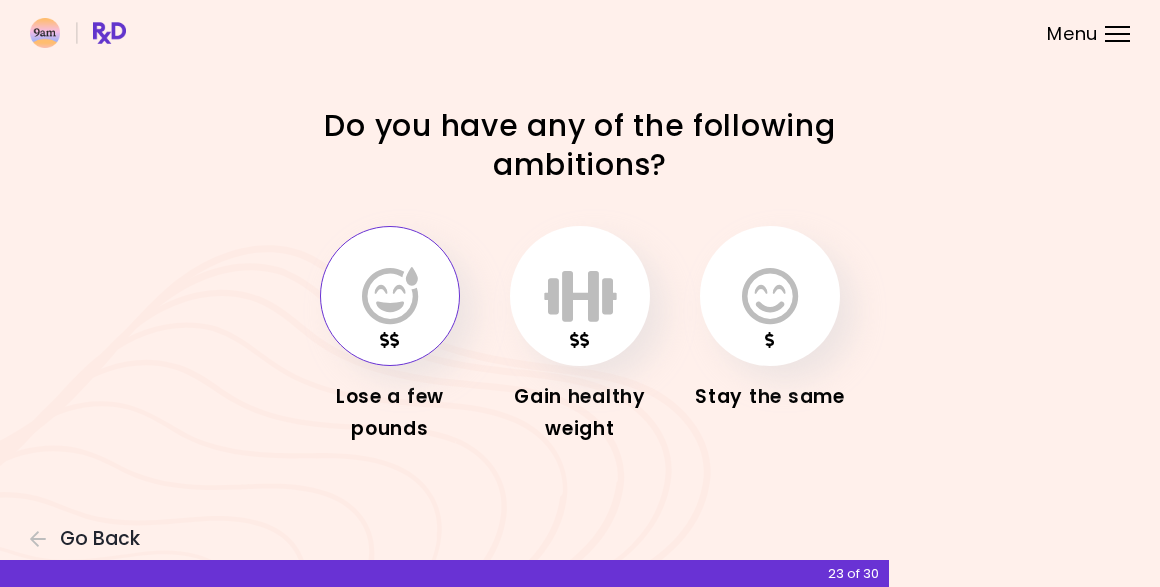 click at bounding box center [390, 296] 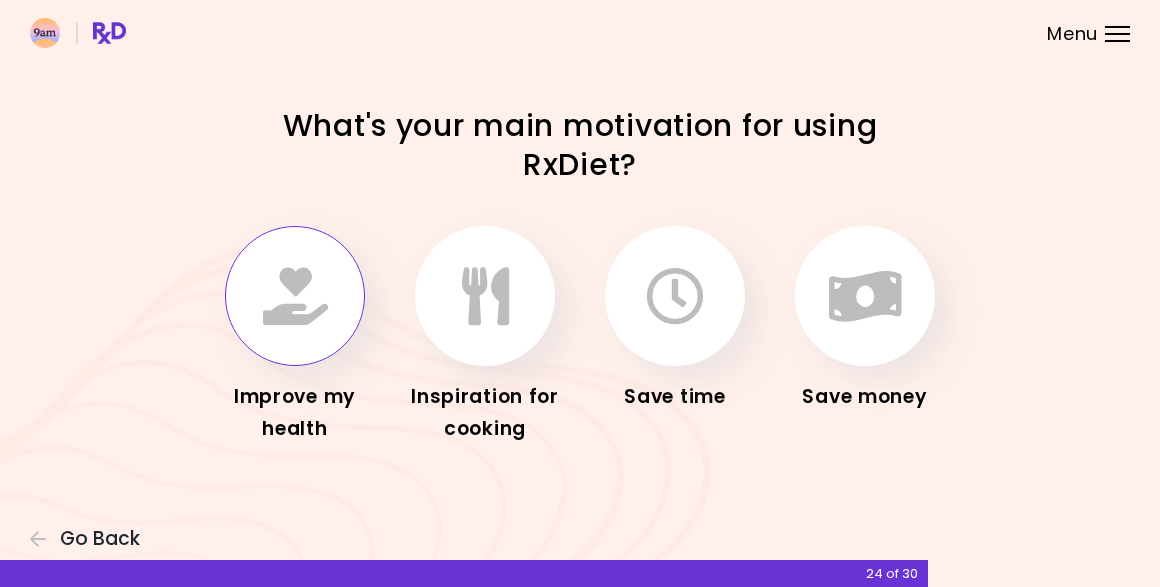 click at bounding box center [295, 296] 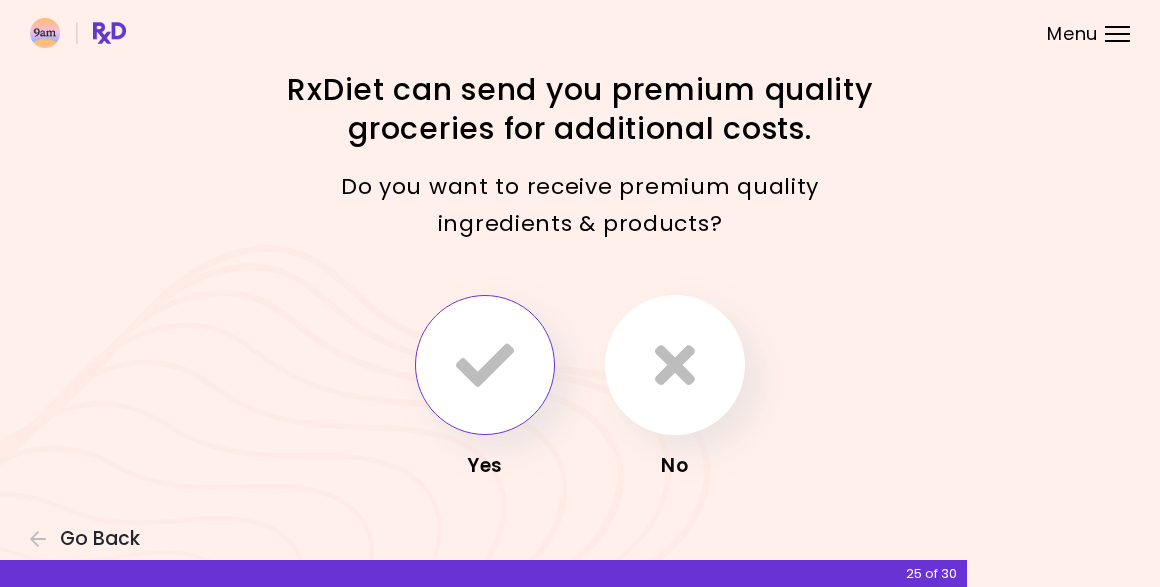 click at bounding box center (485, 365) 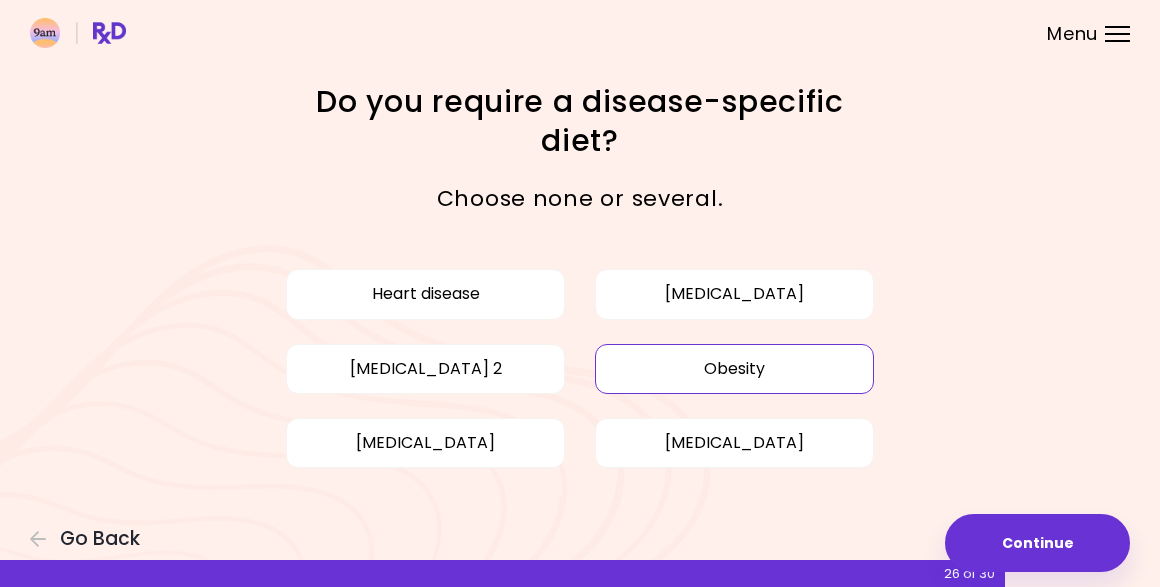 click on "Obesity" at bounding box center [734, 369] 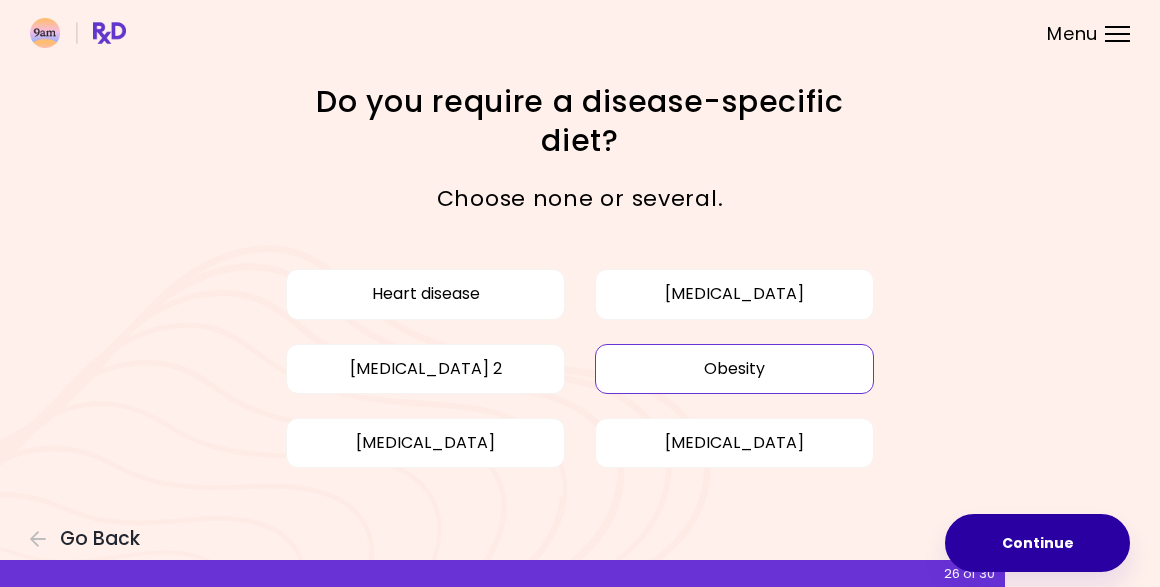 click on "Continue" at bounding box center (1037, 543) 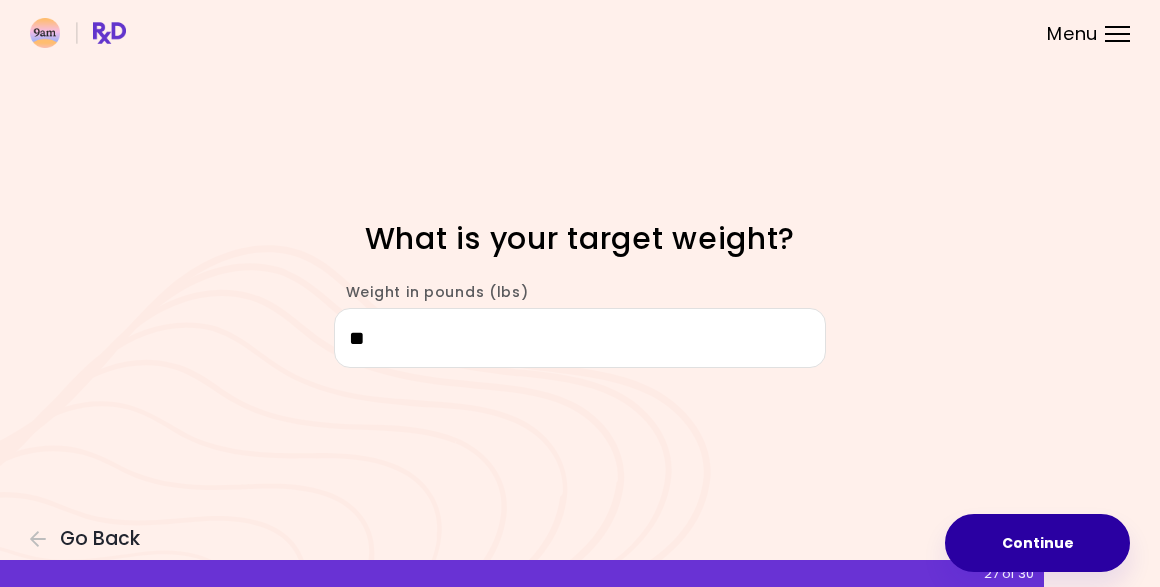 type on "*" 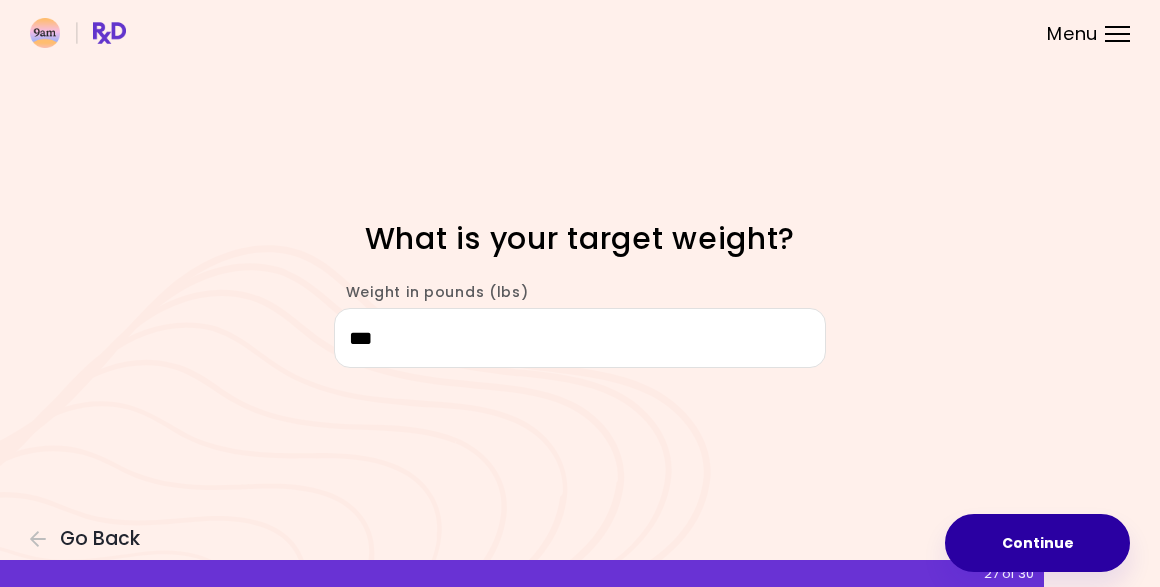 type on "***" 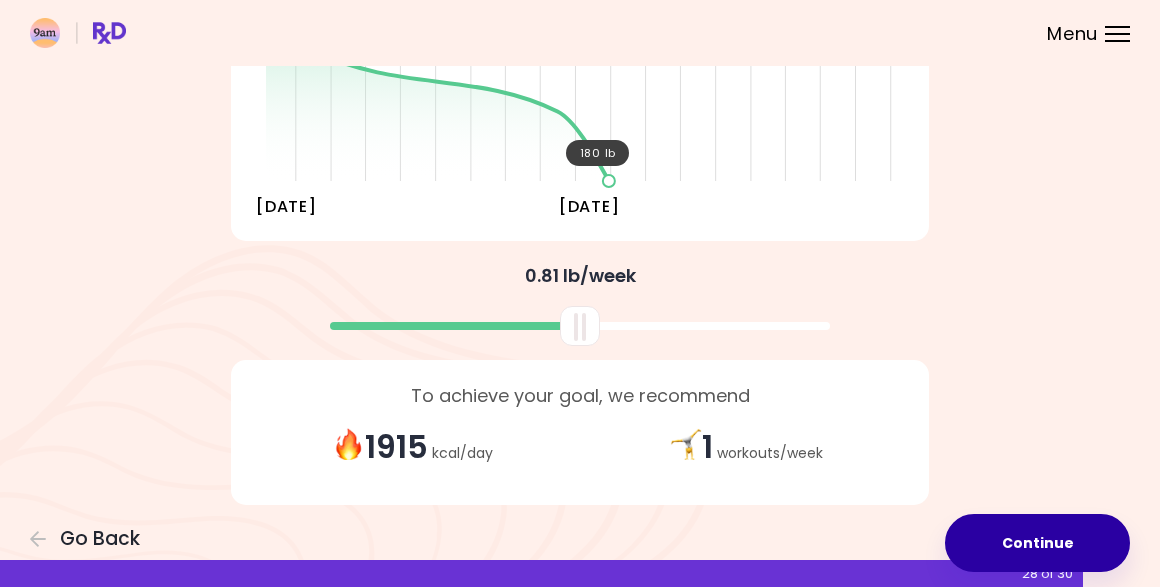 scroll, scrollTop: 364, scrollLeft: 0, axis: vertical 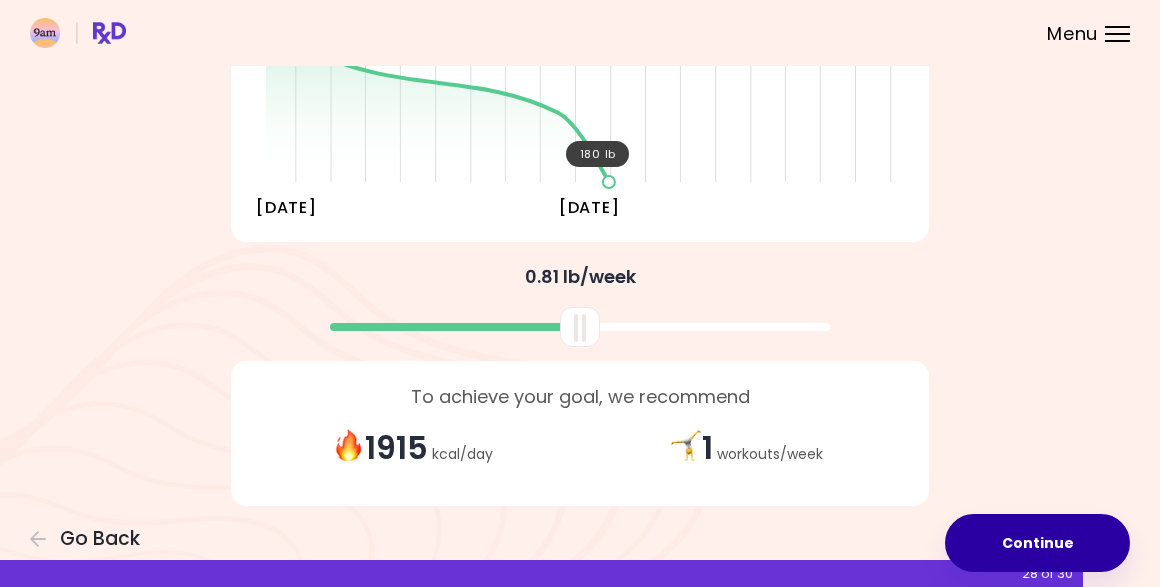 click on "Continue" at bounding box center [1037, 543] 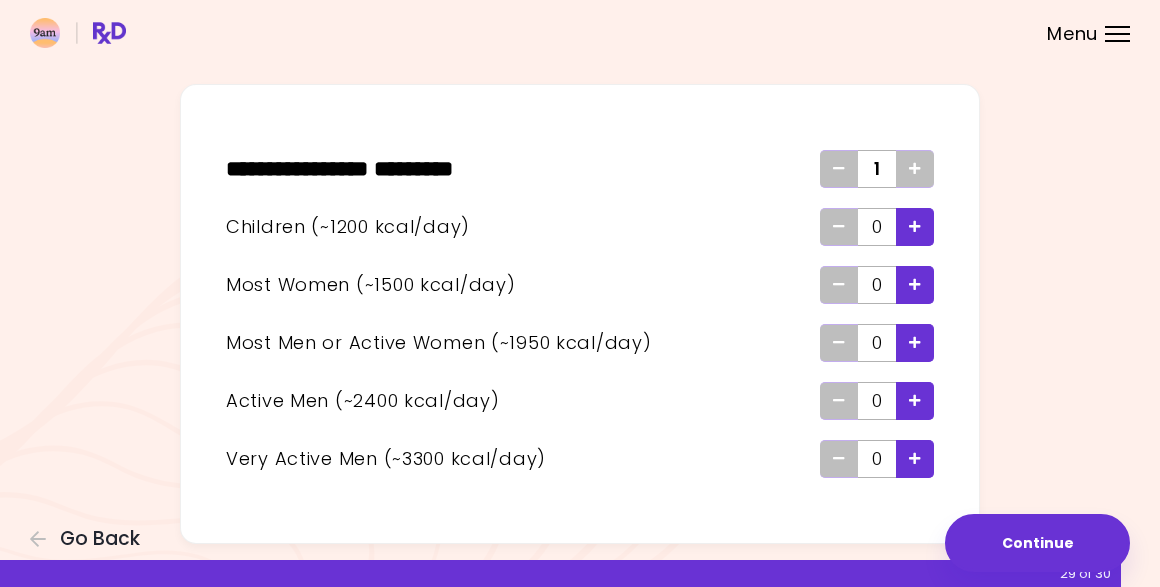 scroll, scrollTop: 98, scrollLeft: 0, axis: vertical 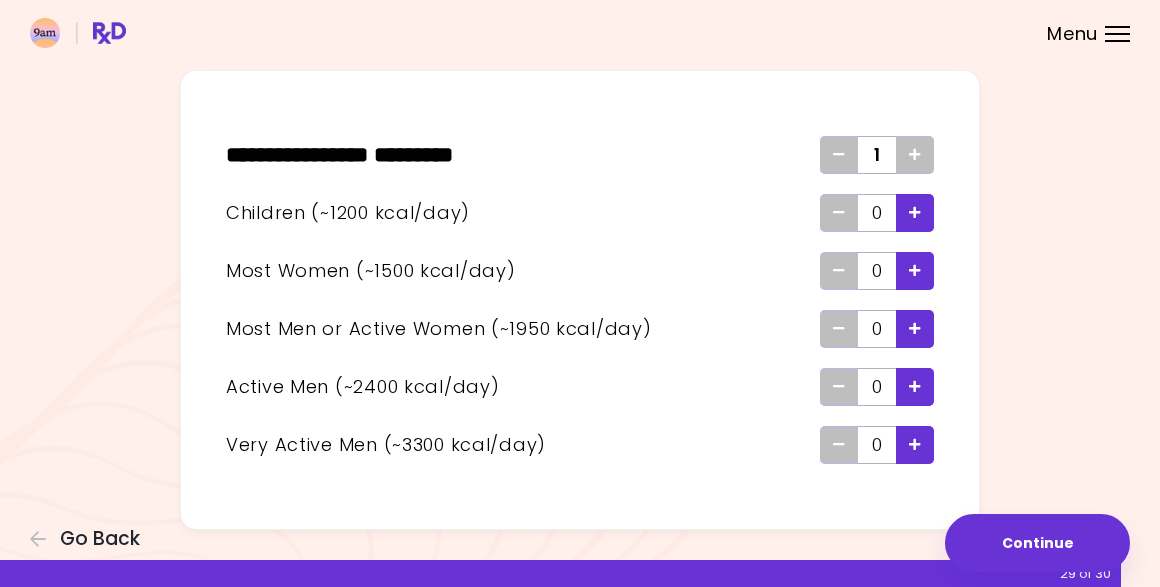 click at bounding box center [915, 328] 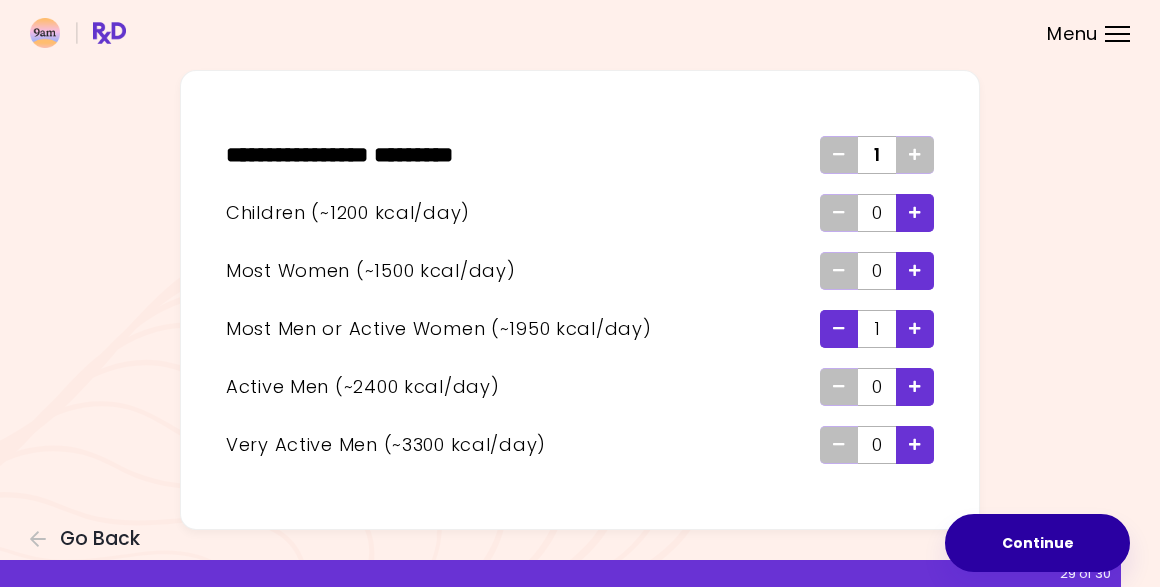 click on "Continue" at bounding box center [1037, 543] 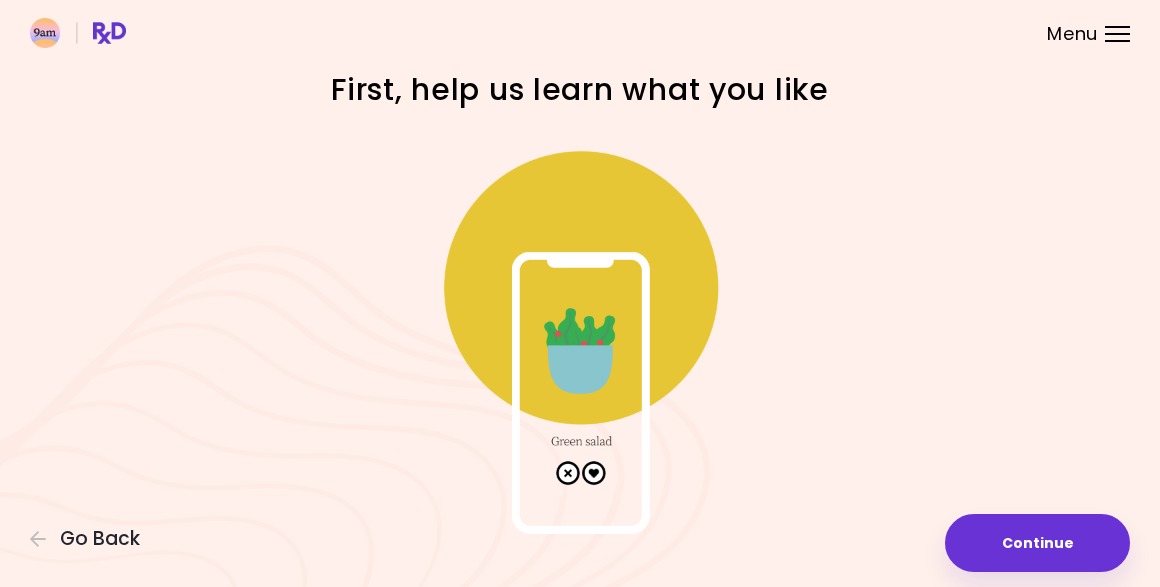 click at bounding box center (580, 334) 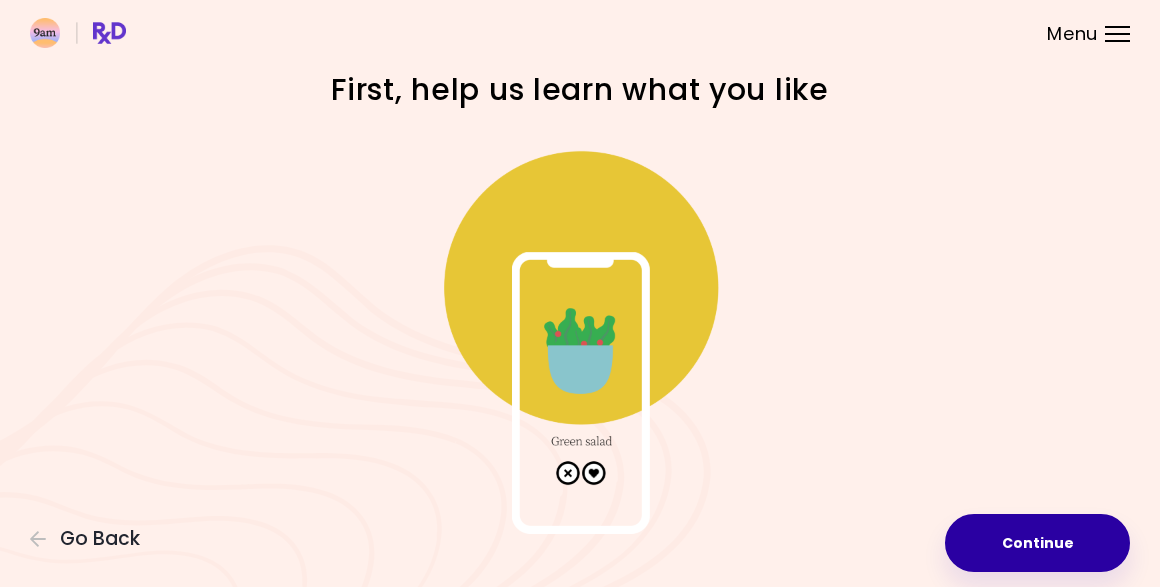 click on "Continue" at bounding box center (1037, 543) 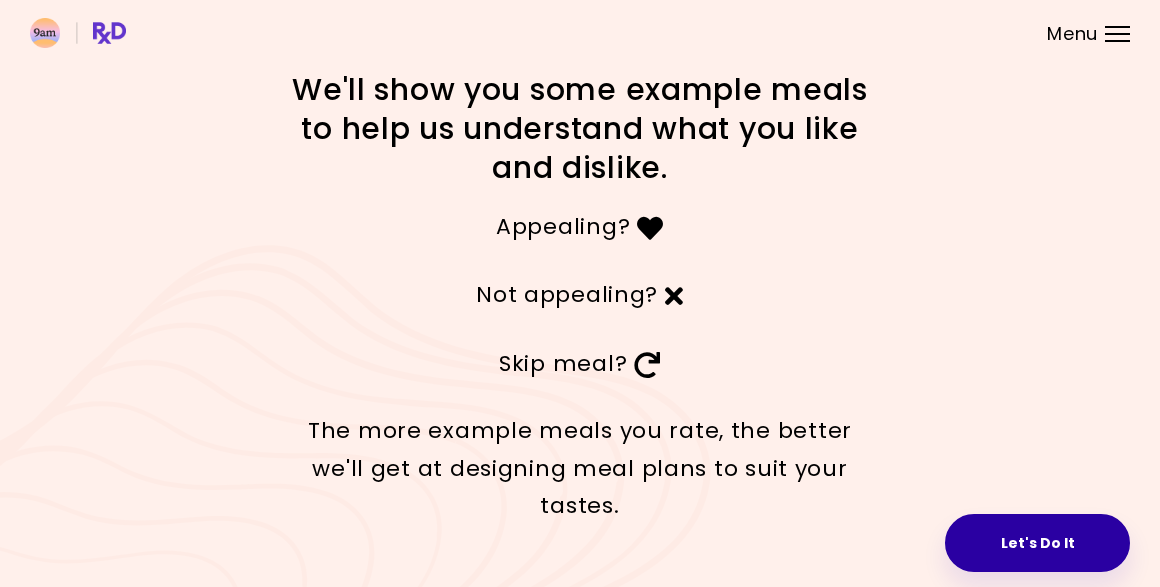 click on "Let's Do It" at bounding box center (1037, 543) 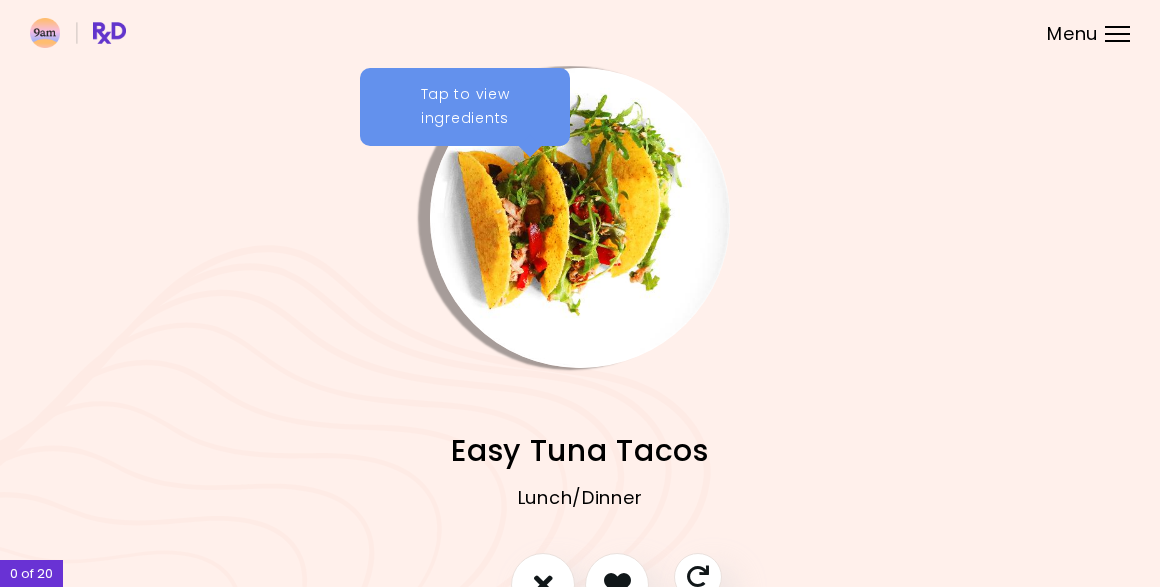 click on "Tap to view ingredients" at bounding box center (465, 107) 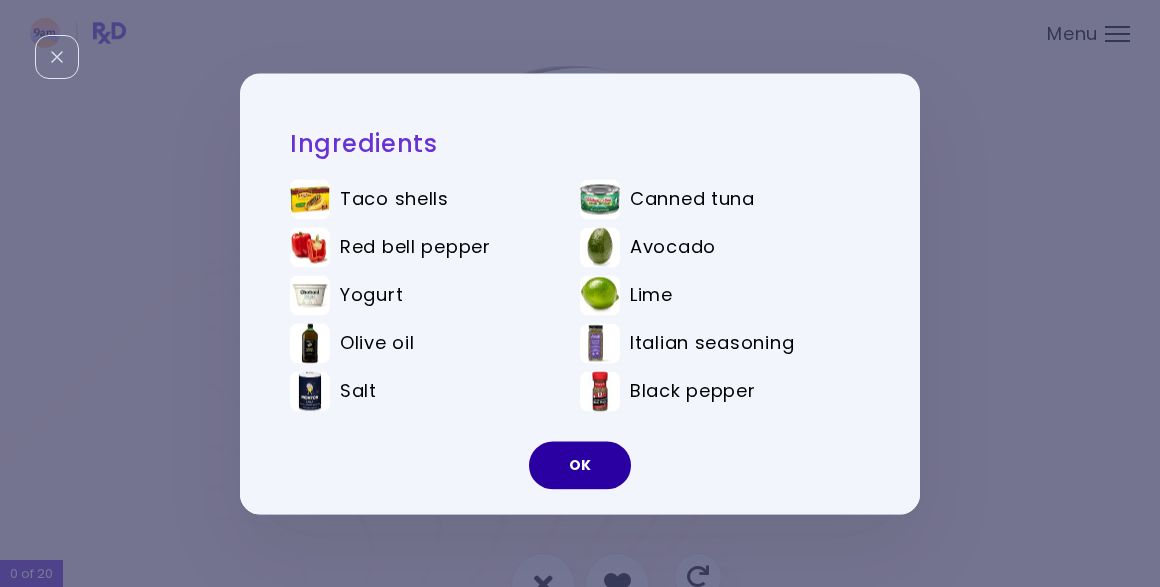 click on "OK" at bounding box center (580, 465) 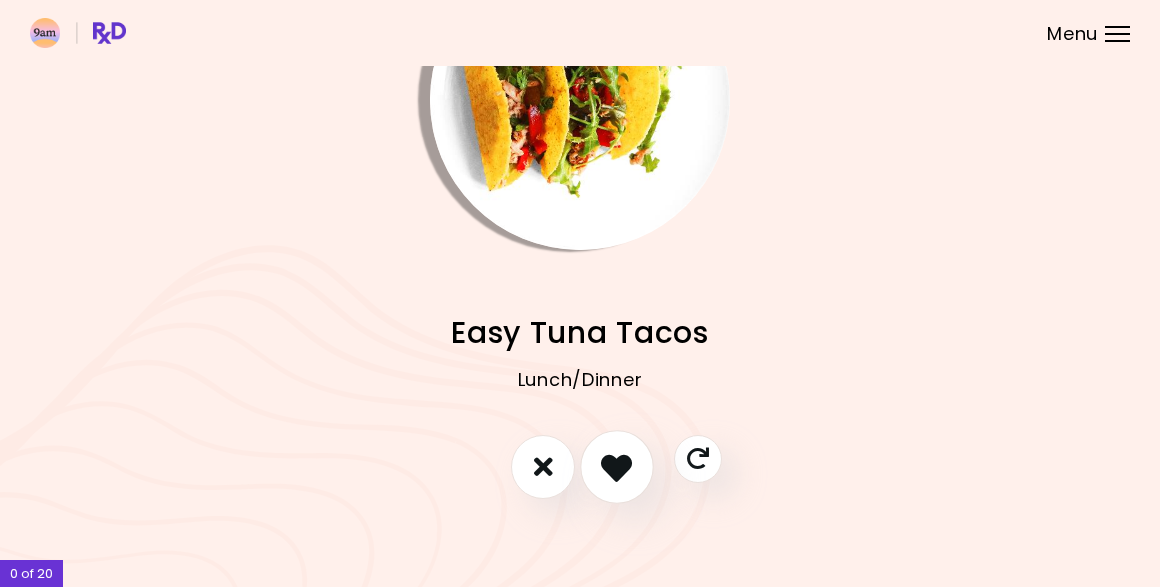 scroll, scrollTop: 117, scrollLeft: 0, axis: vertical 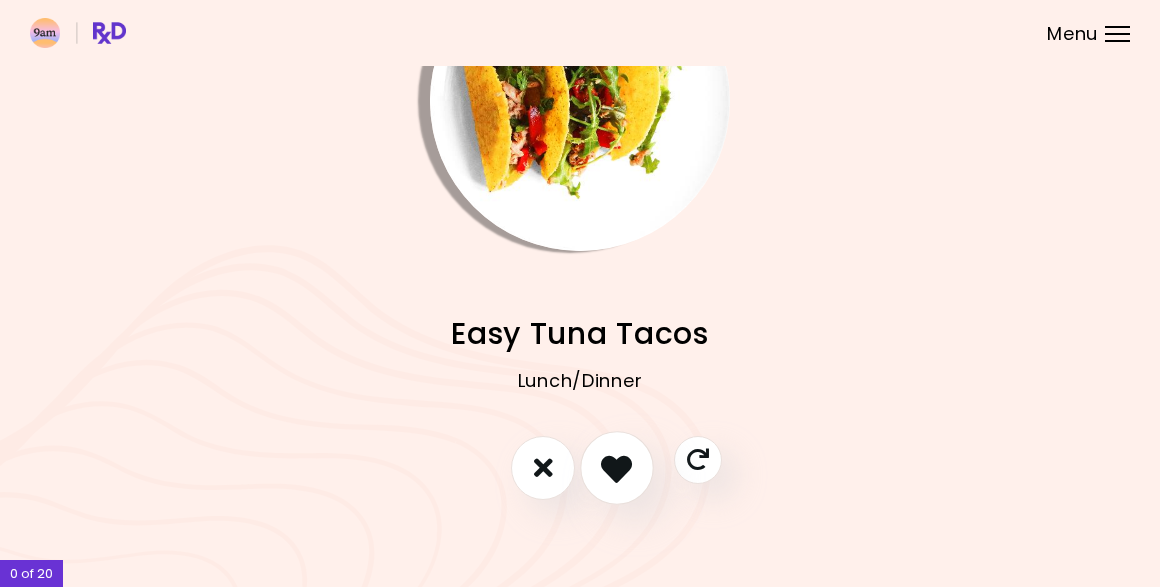 click at bounding box center [616, 467] 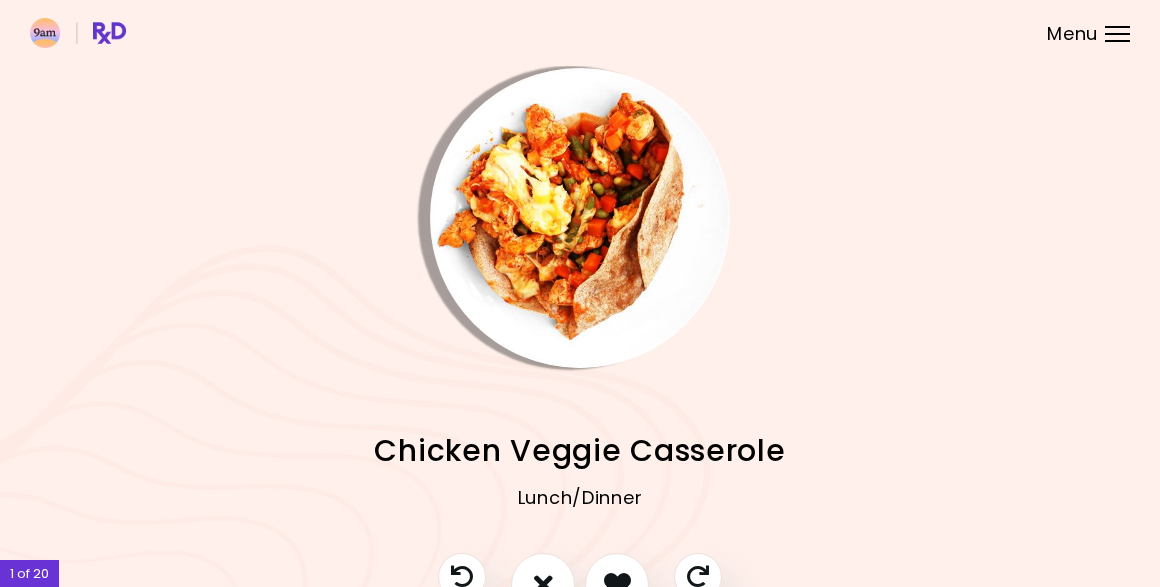 scroll, scrollTop: 0, scrollLeft: 0, axis: both 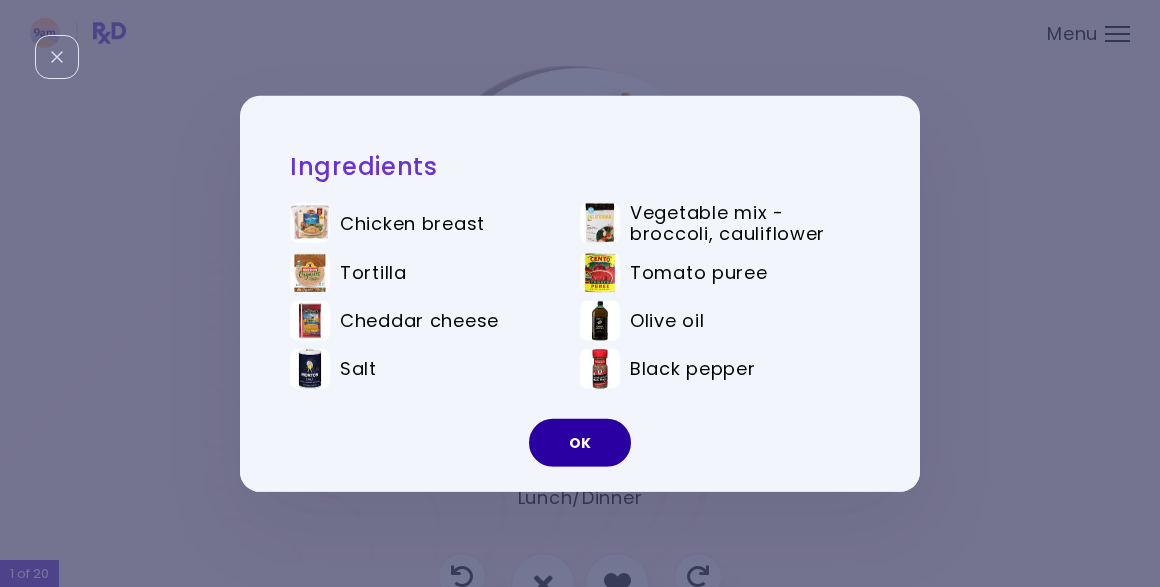 click on "OK" at bounding box center (580, 443) 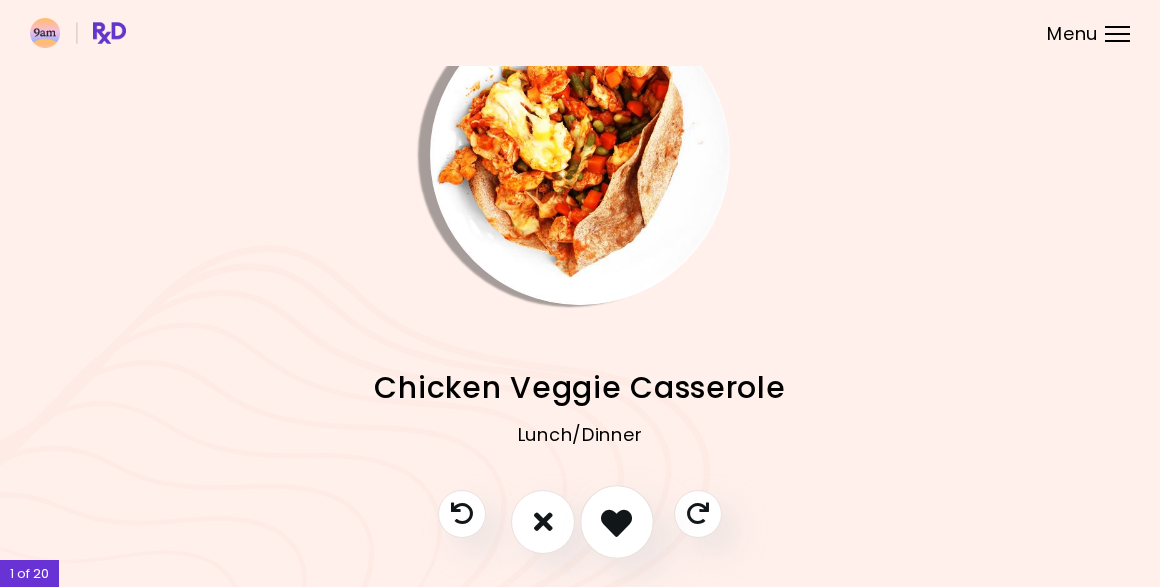 scroll, scrollTop: 59, scrollLeft: 0, axis: vertical 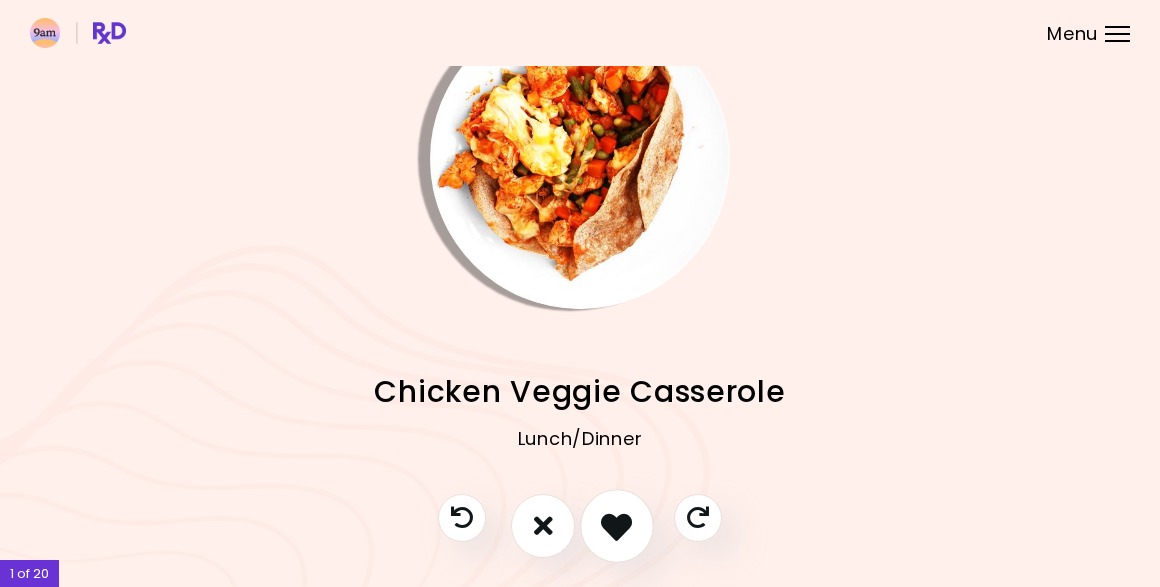 click at bounding box center (616, 525) 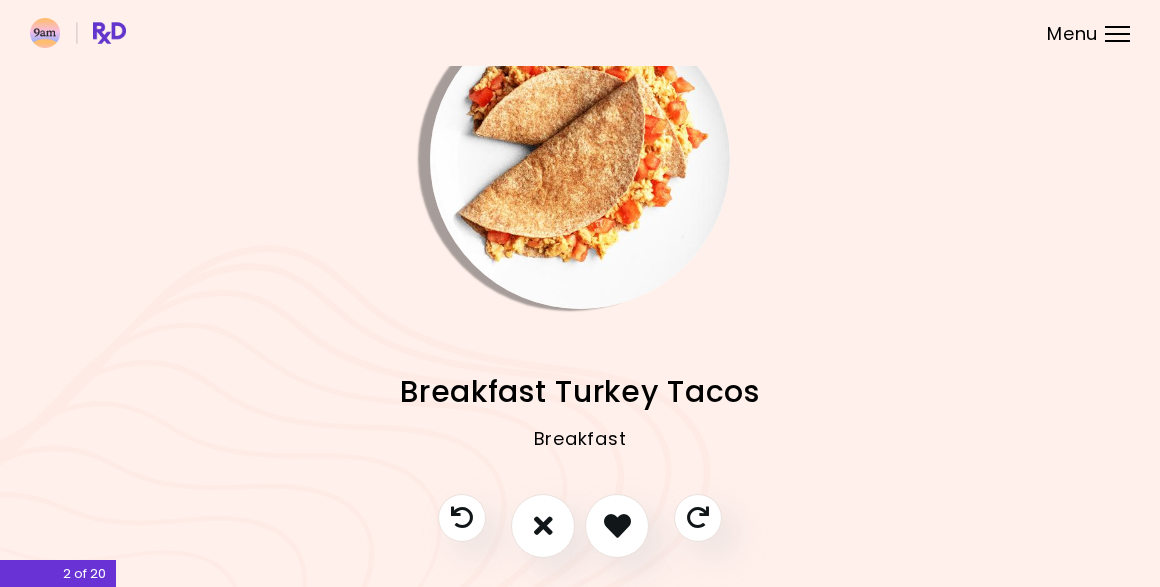 click at bounding box center [580, 159] 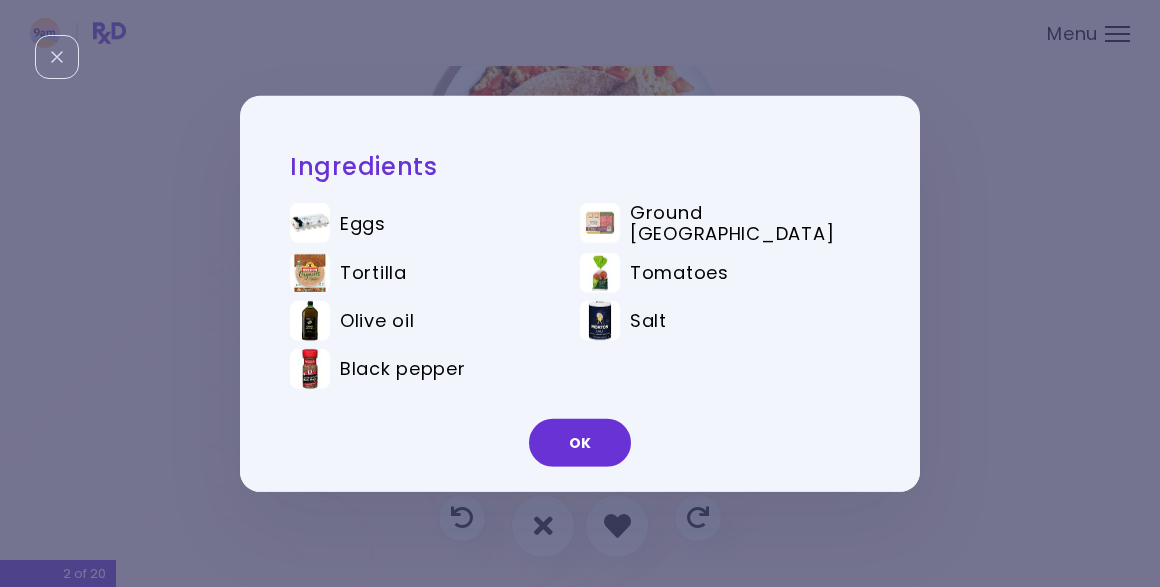click on "Ingredients Eggs Ground turkey Tortilla Tomatoes Olive oil Salt Black pepper OK" at bounding box center (580, 293) 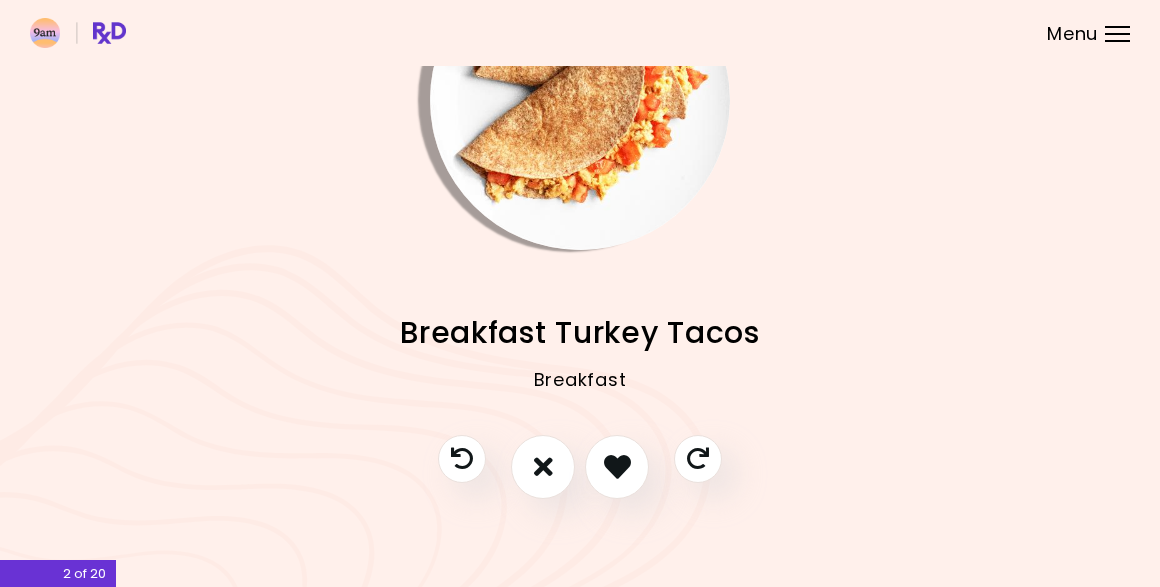 scroll, scrollTop: 117, scrollLeft: 0, axis: vertical 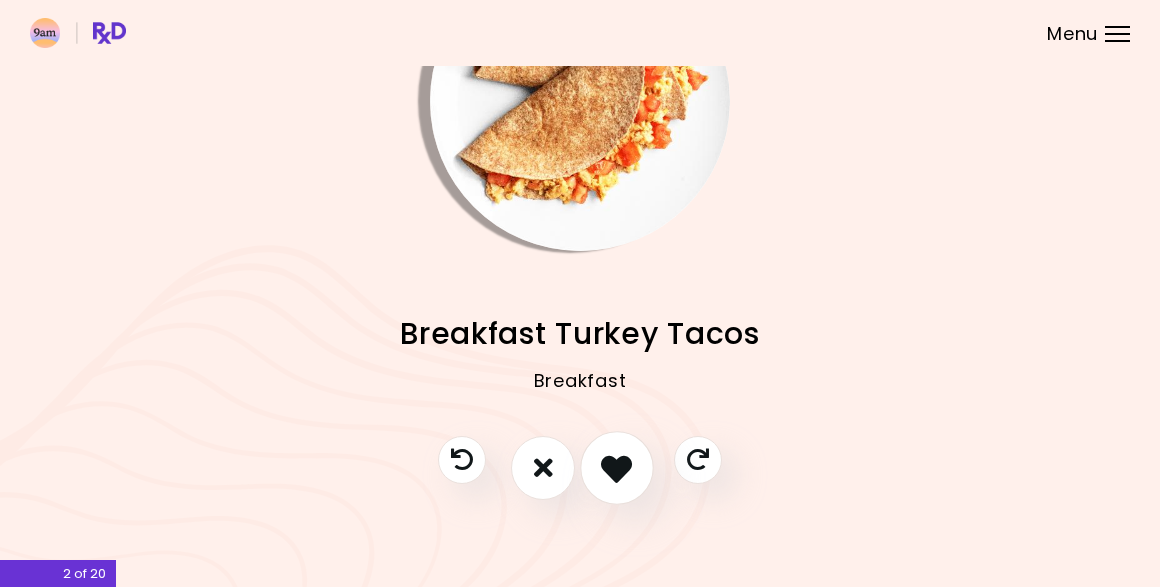 click at bounding box center (616, 467) 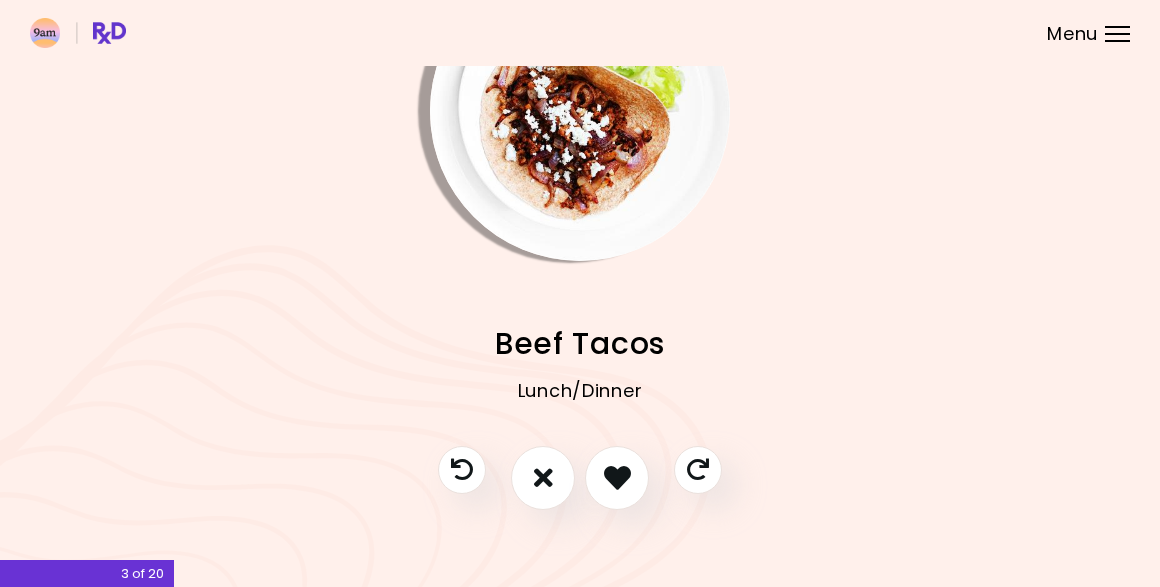 scroll, scrollTop: 108, scrollLeft: 0, axis: vertical 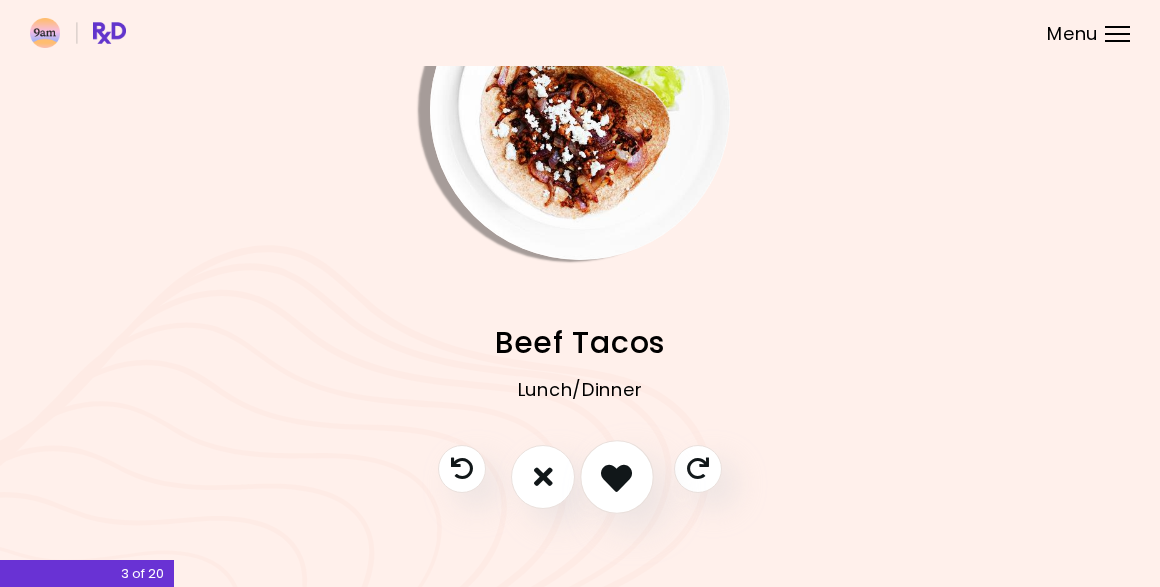 click at bounding box center (616, 476) 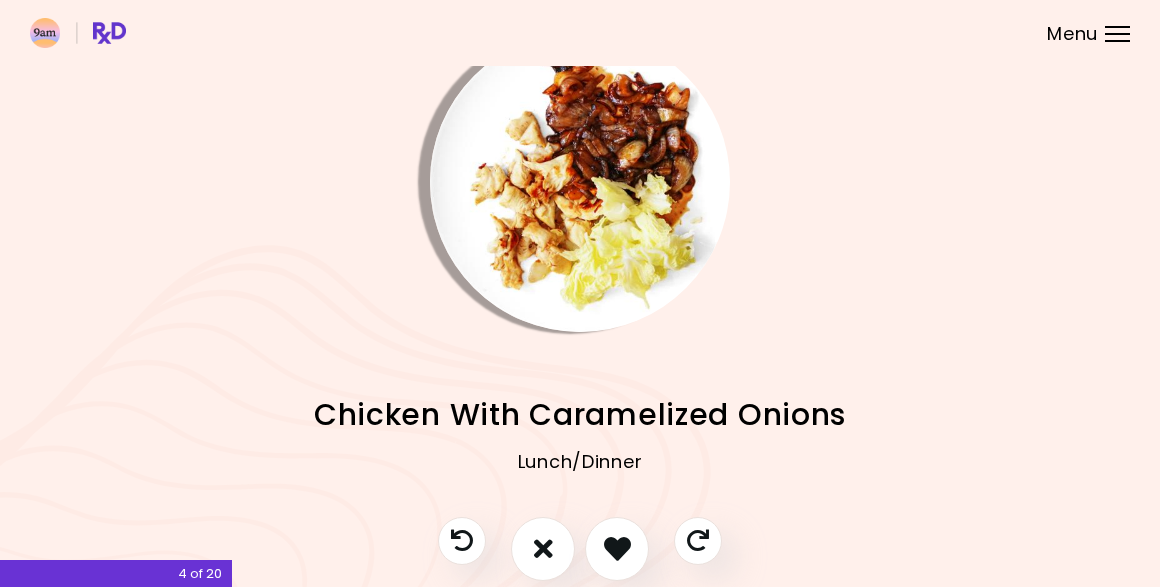 scroll, scrollTop: 19, scrollLeft: 0, axis: vertical 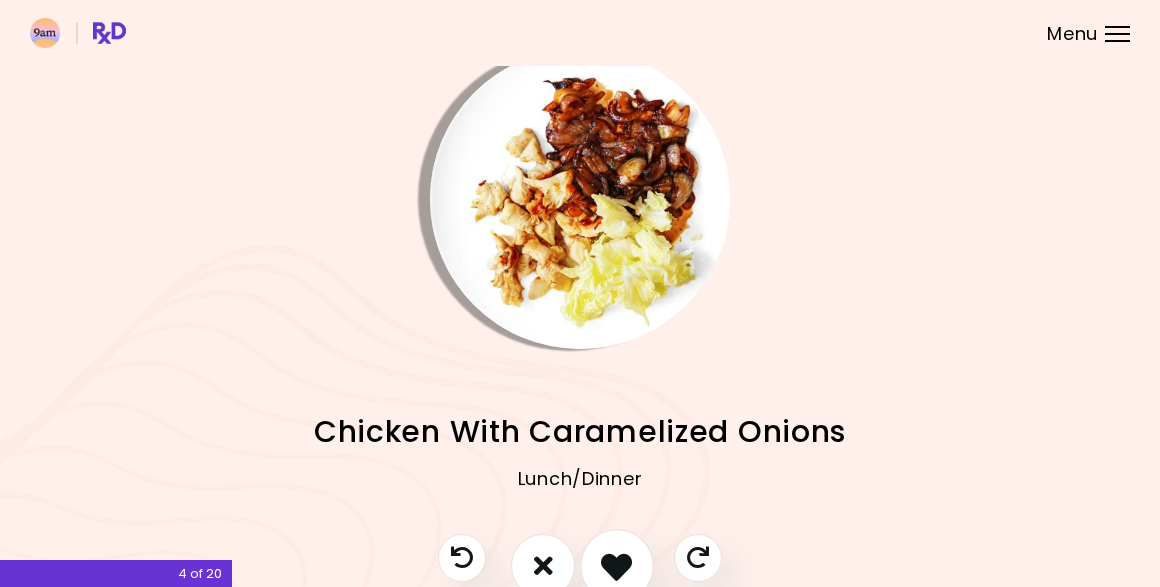 click at bounding box center [616, 565] 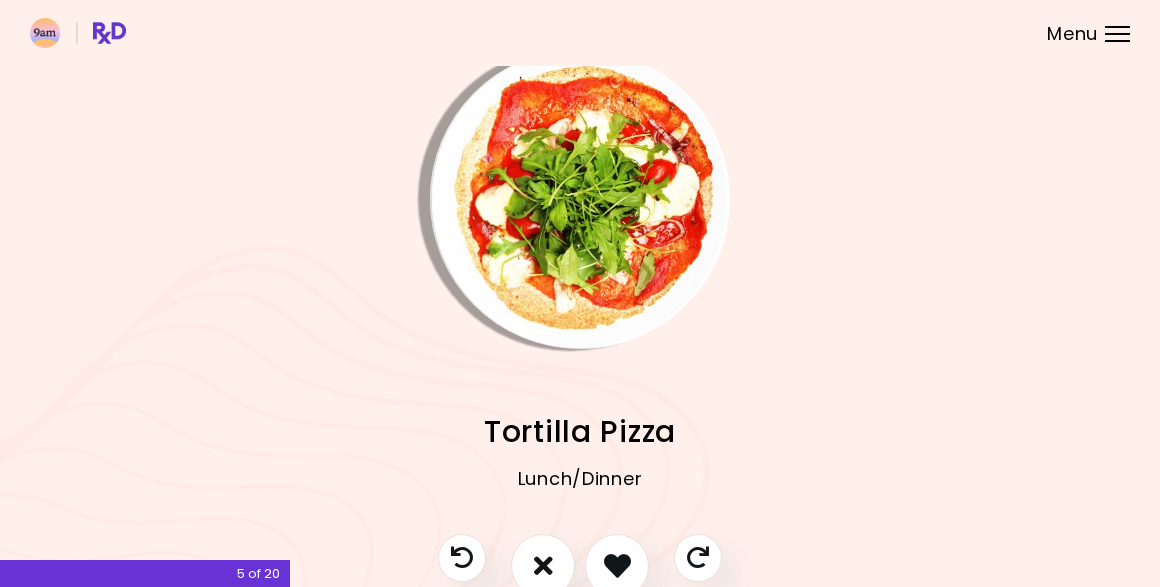 click at bounding box center [580, 33] 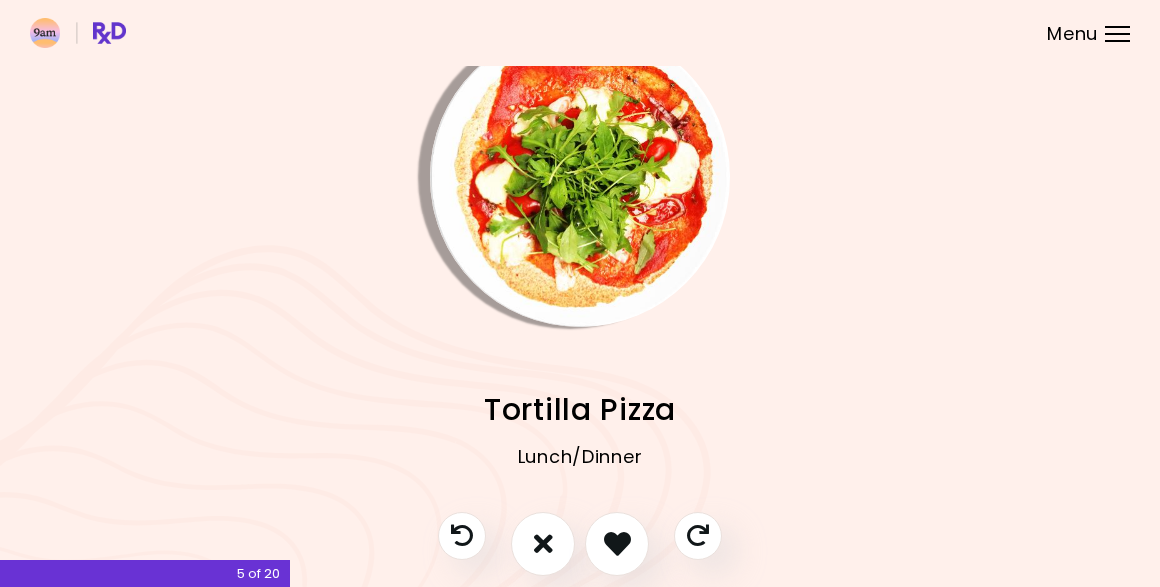 scroll, scrollTop: 46, scrollLeft: 0, axis: vertical 